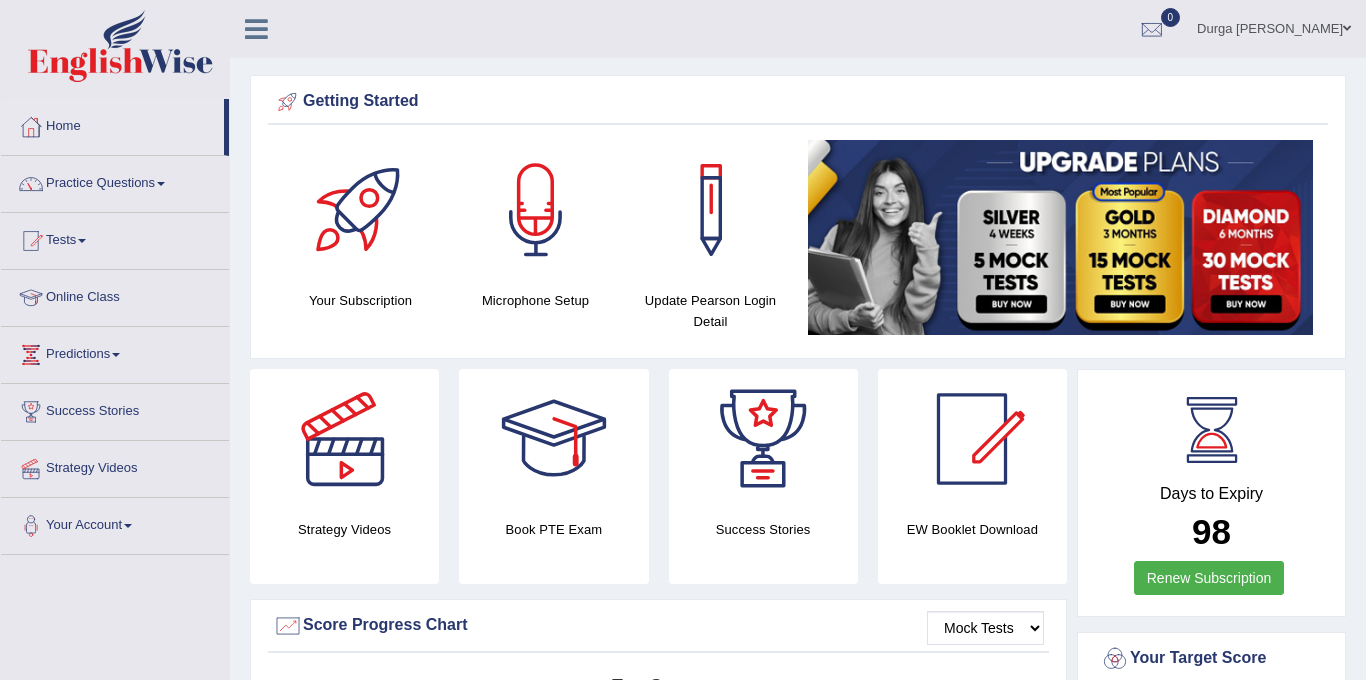 scroll, scrollTop: 0, scrollLeft: 0, axis: both 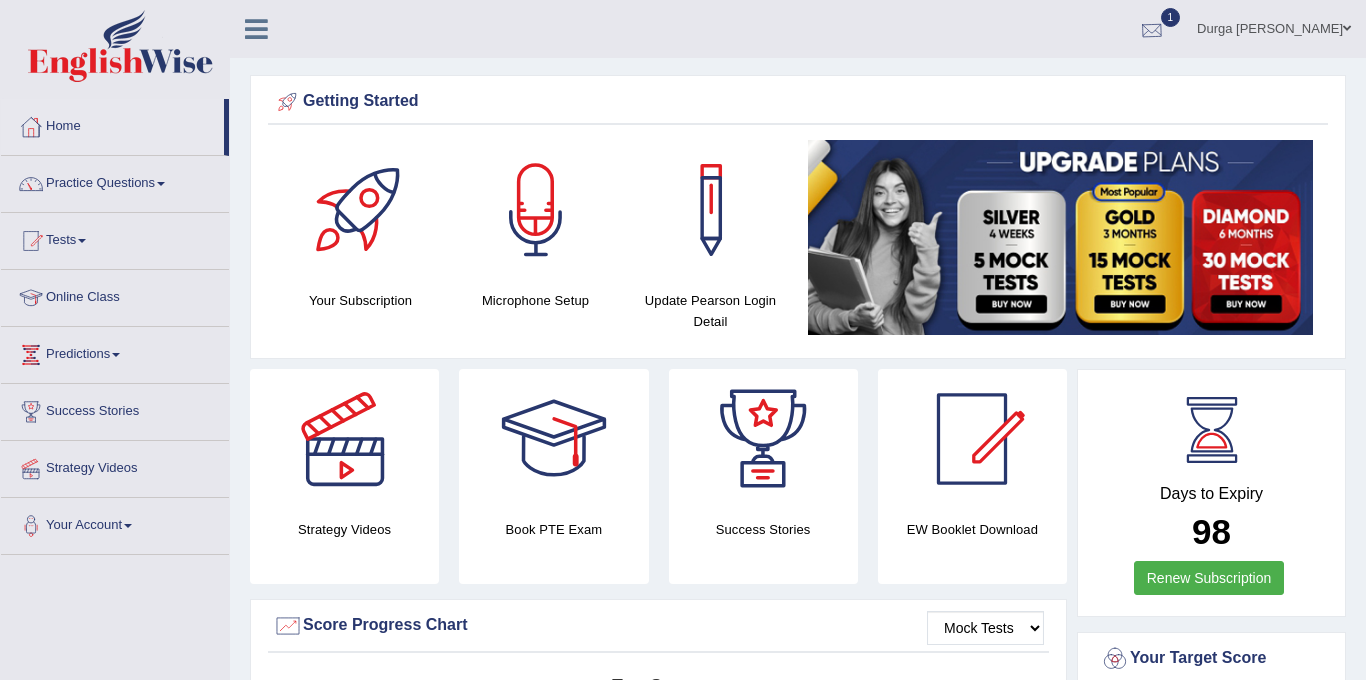 click at bounding box center (1152, 30) 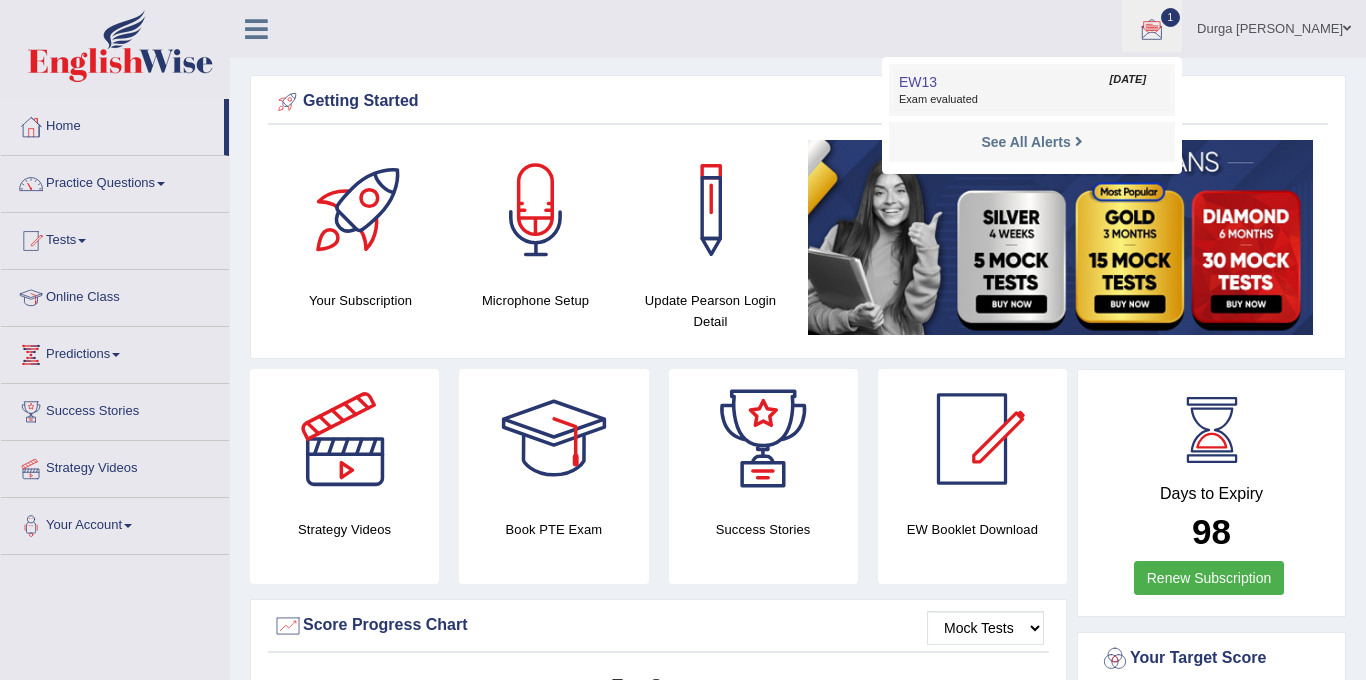 click on "Exam evaluated" at bounding box center [1032, 100] 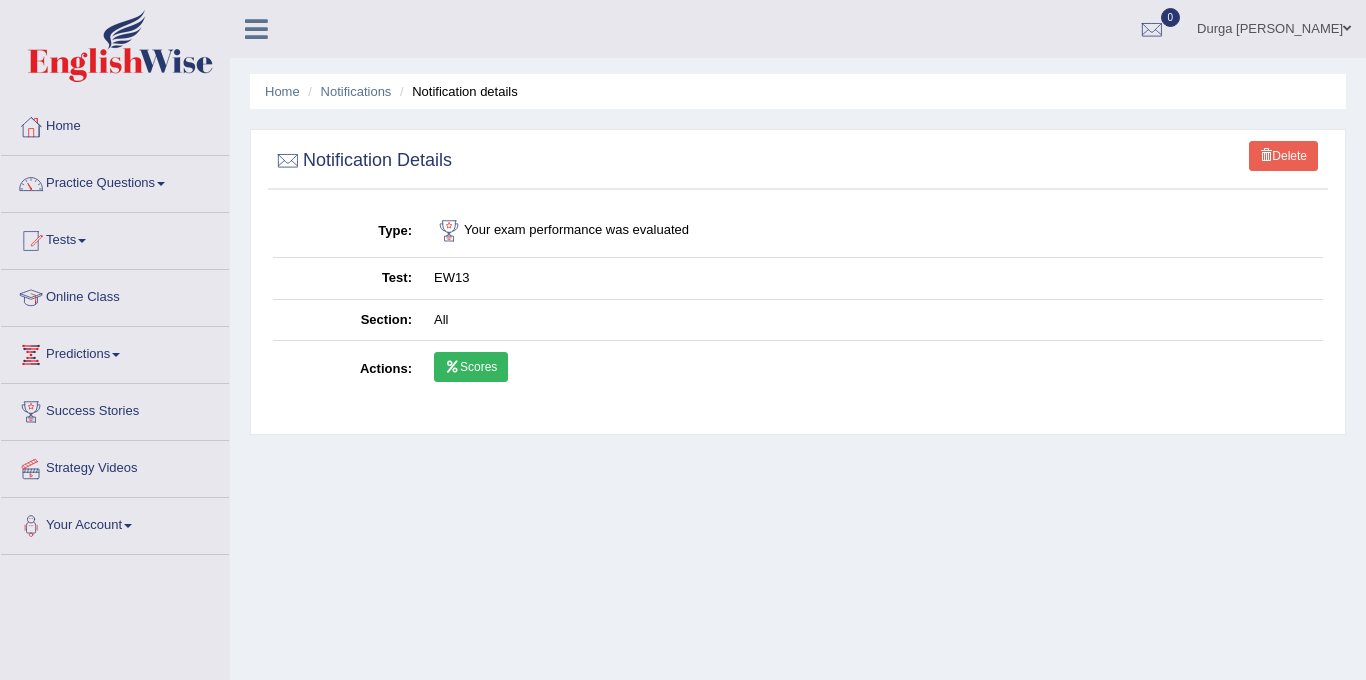 scroll, scrollTop: 0, scrollLeft: 0, axis: both 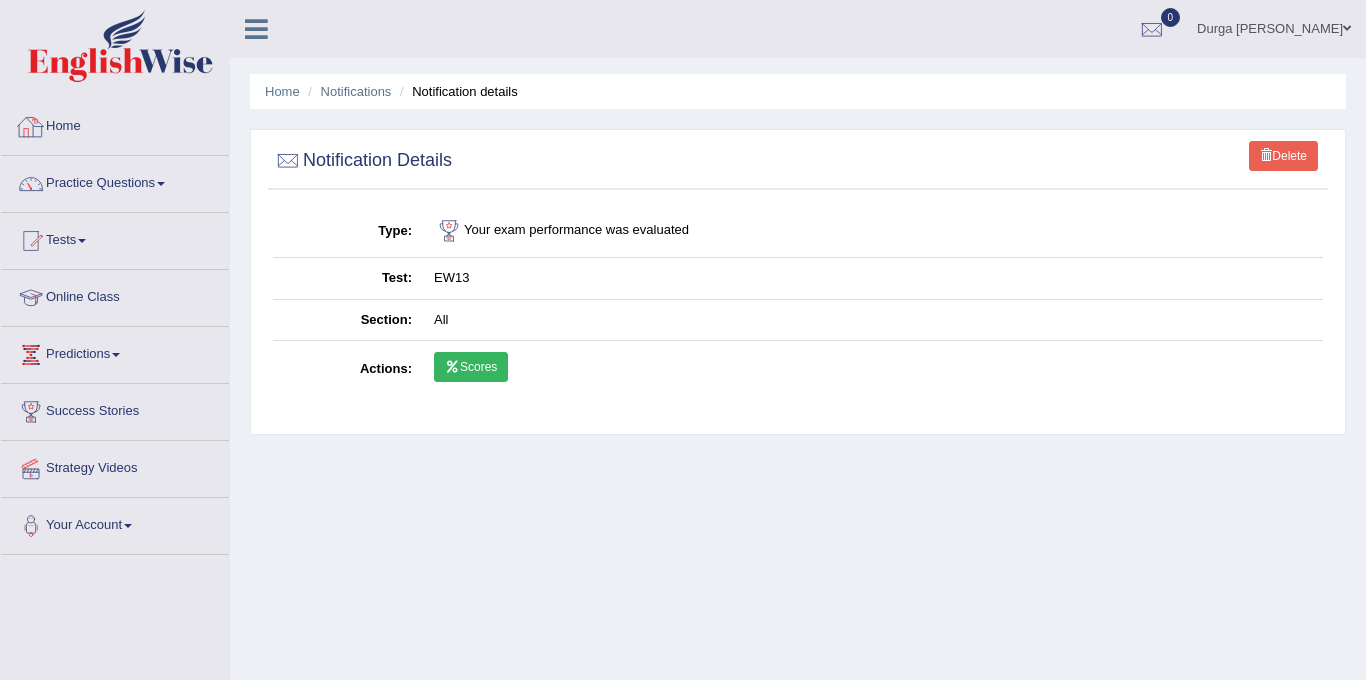 click on "Home" at bounding box center (115, 124) 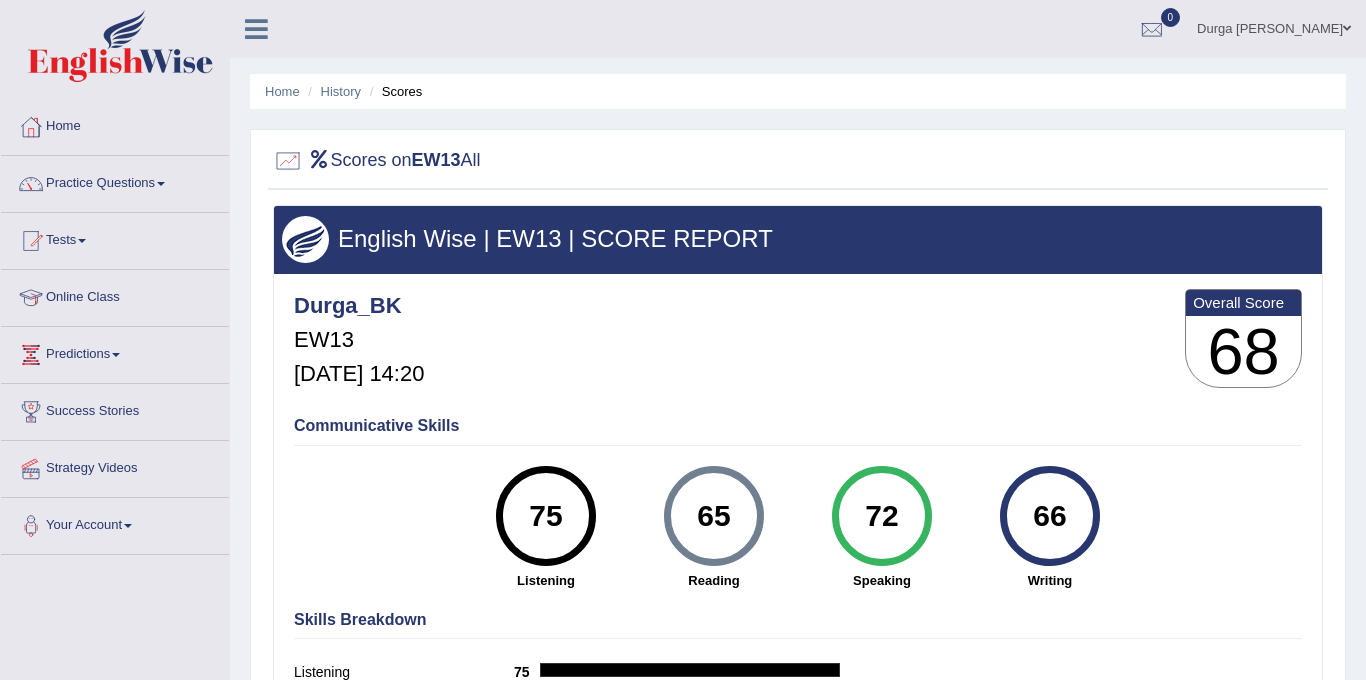 scroll, scrollTop: 0, scrollLeft: 0, axis: both 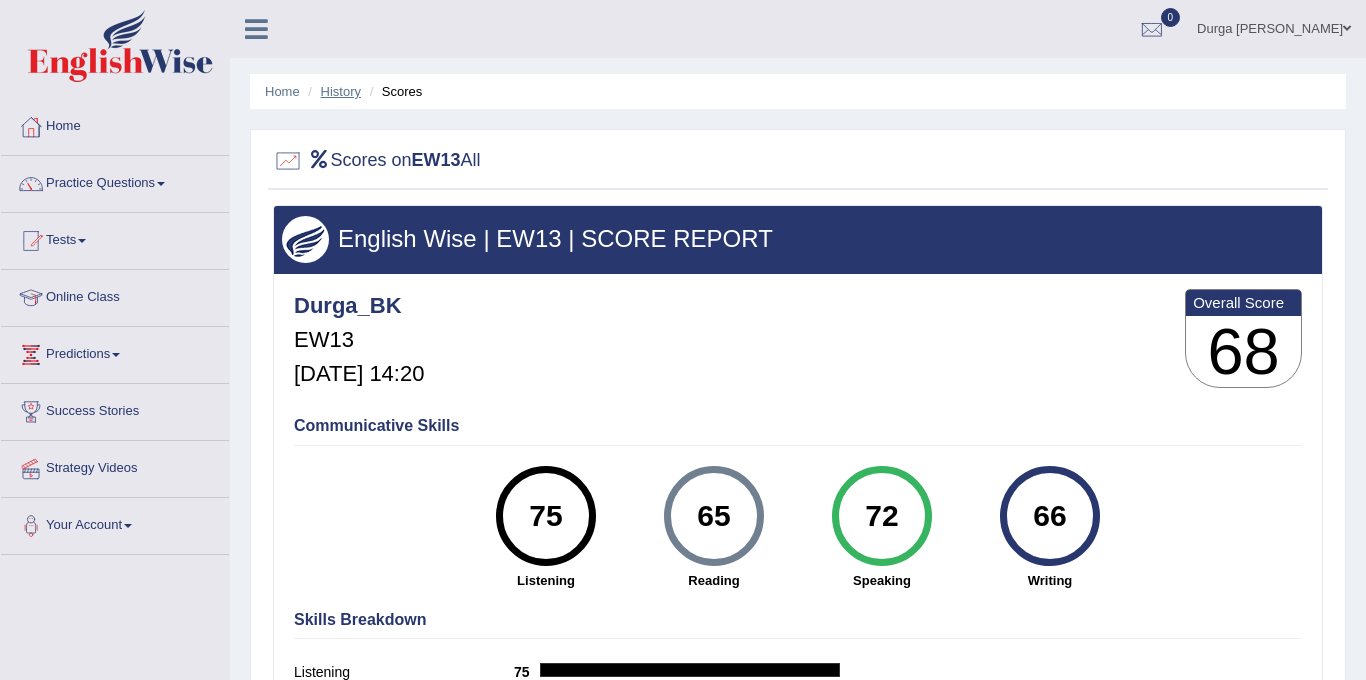 click on "History" at bounding box center (341, 91) 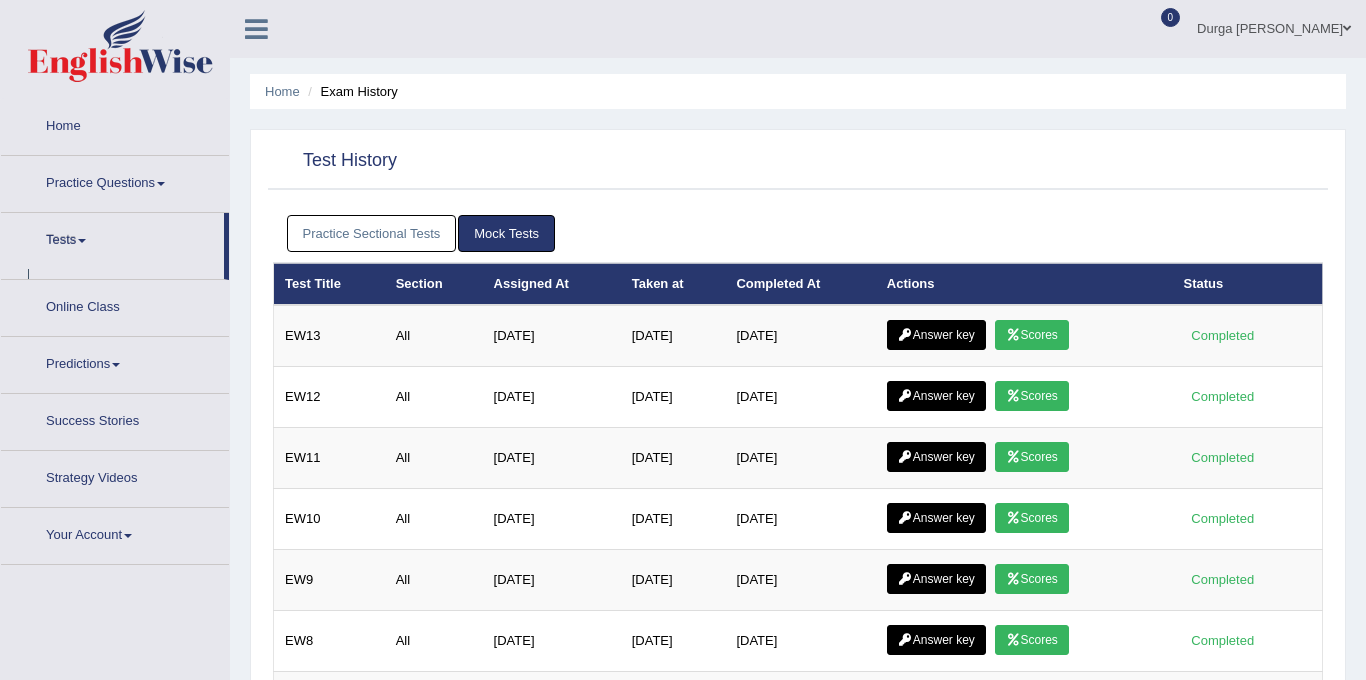 scroll, scrollTop: 0, scrollLeft: 0, axis: both 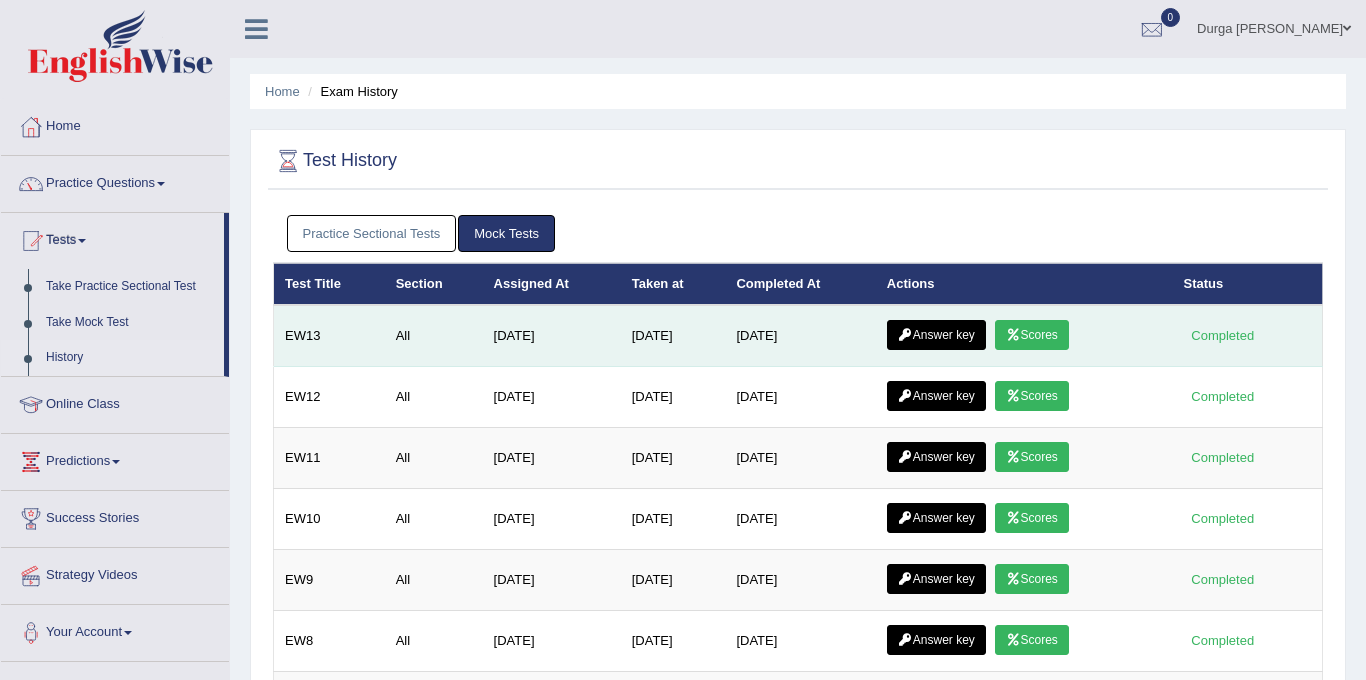 click on "Answer key" at bounding box center [936, 335] 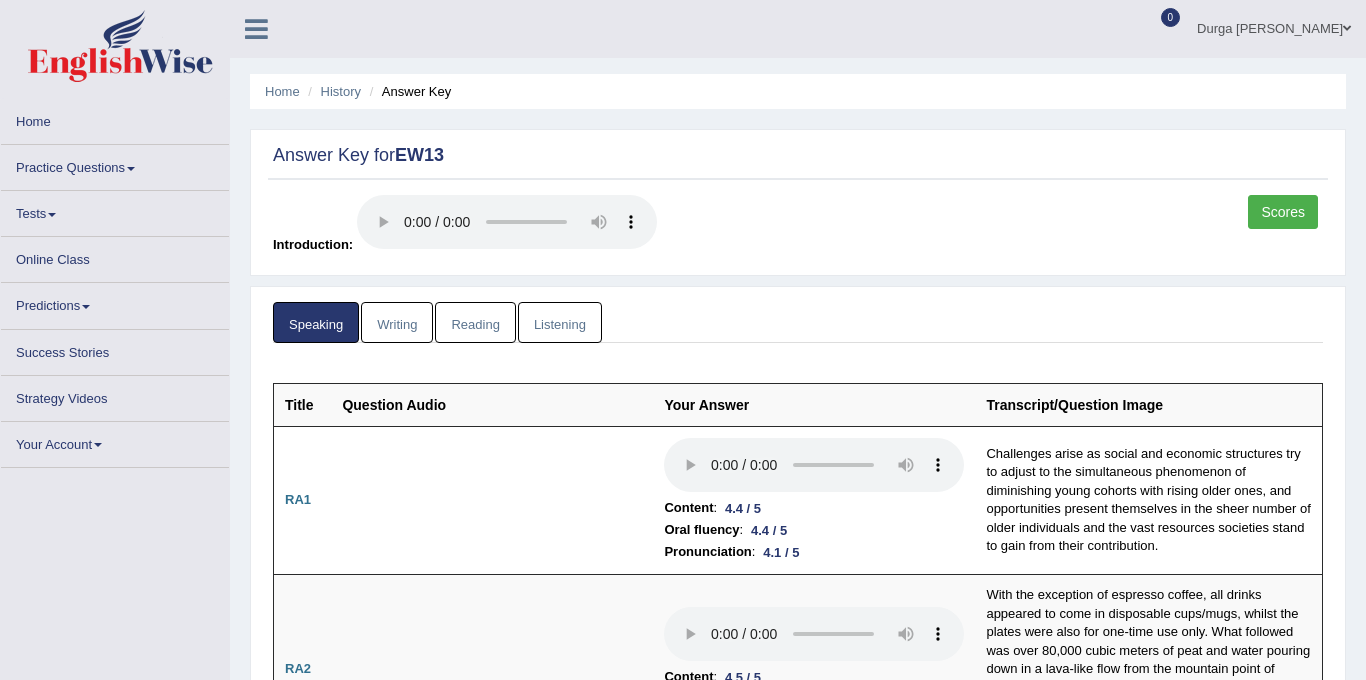 scroll, scrollTop: 68, scrollLeft: 0, axis: vertical 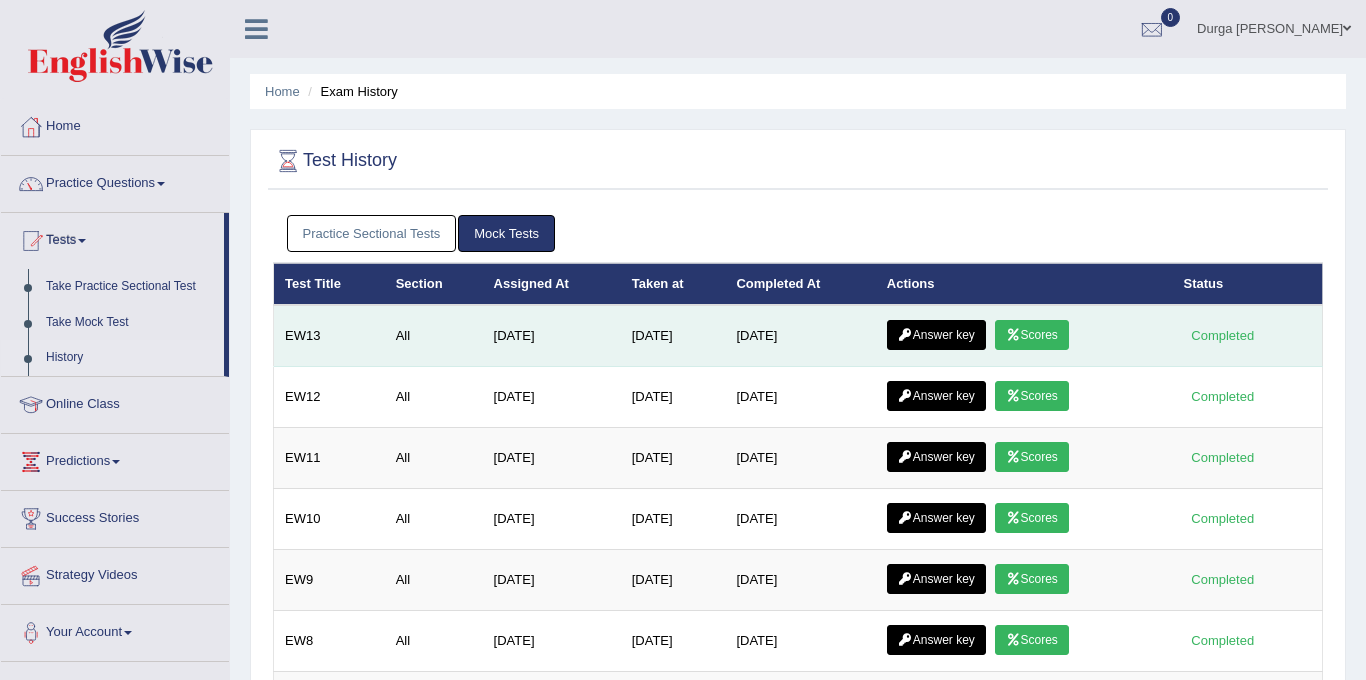 click on "Answer key" at bounding box center (936, 335) 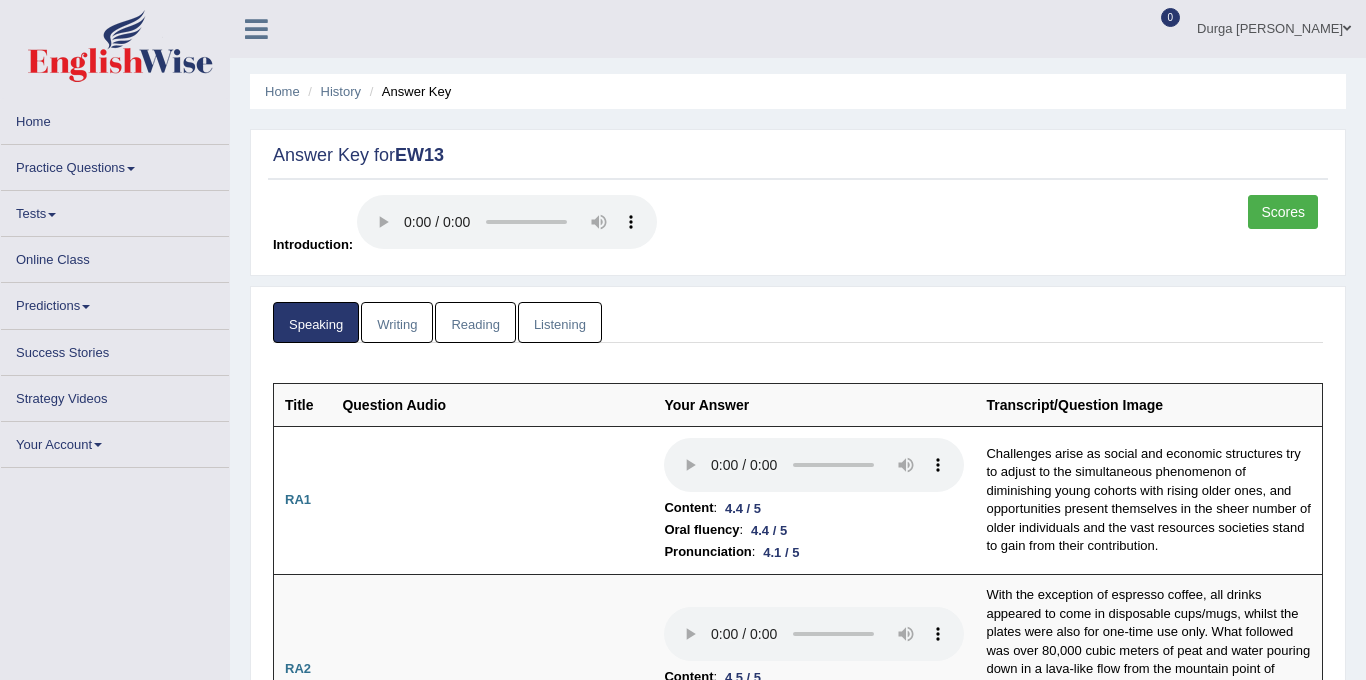 scroll, scrollTop: 0, scrollLeft: 0, axis: both 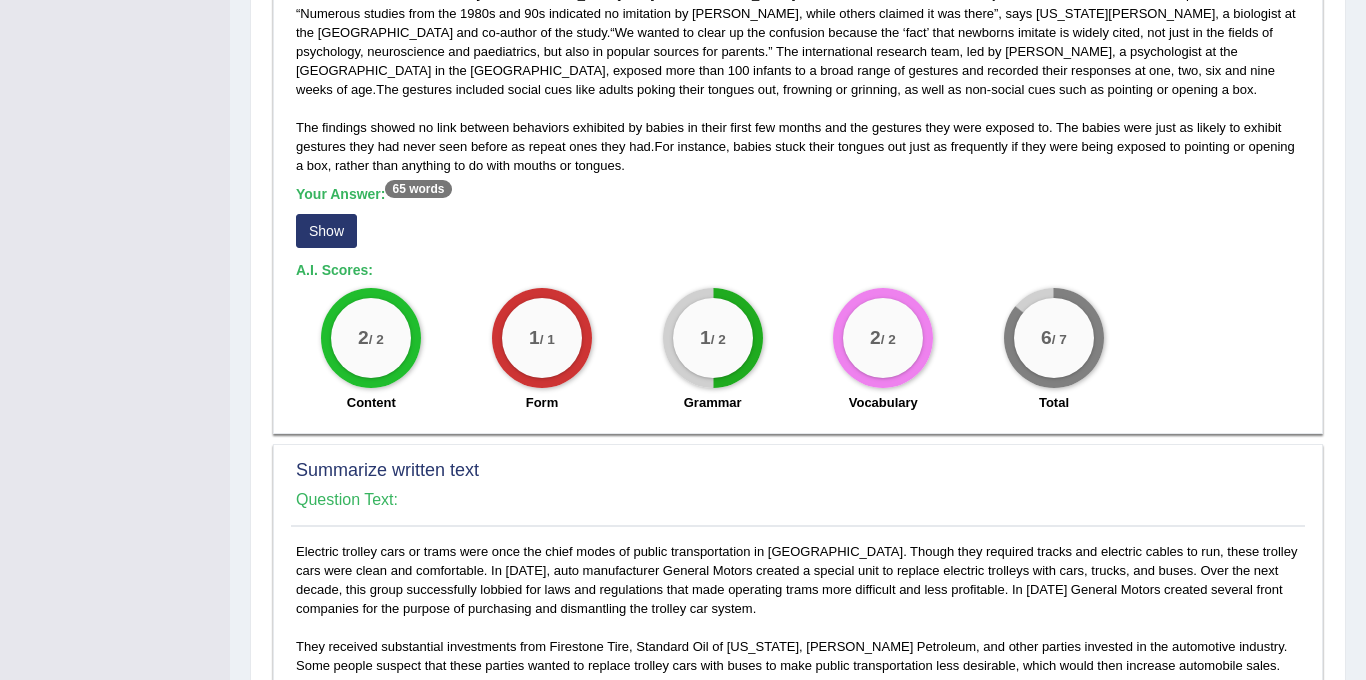 click on "Show" at bounding box center [326, 231] 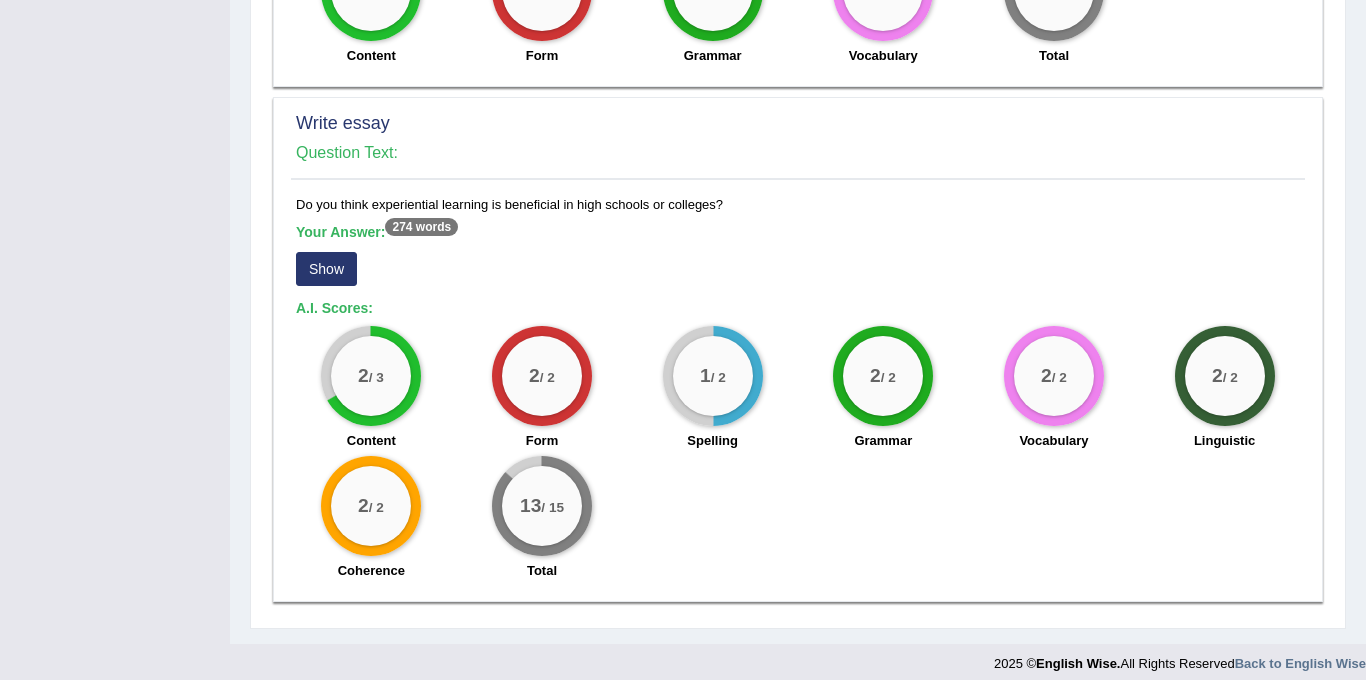 scroll, scrollTop: 1489, scrollLeft: 0, axis: vertical 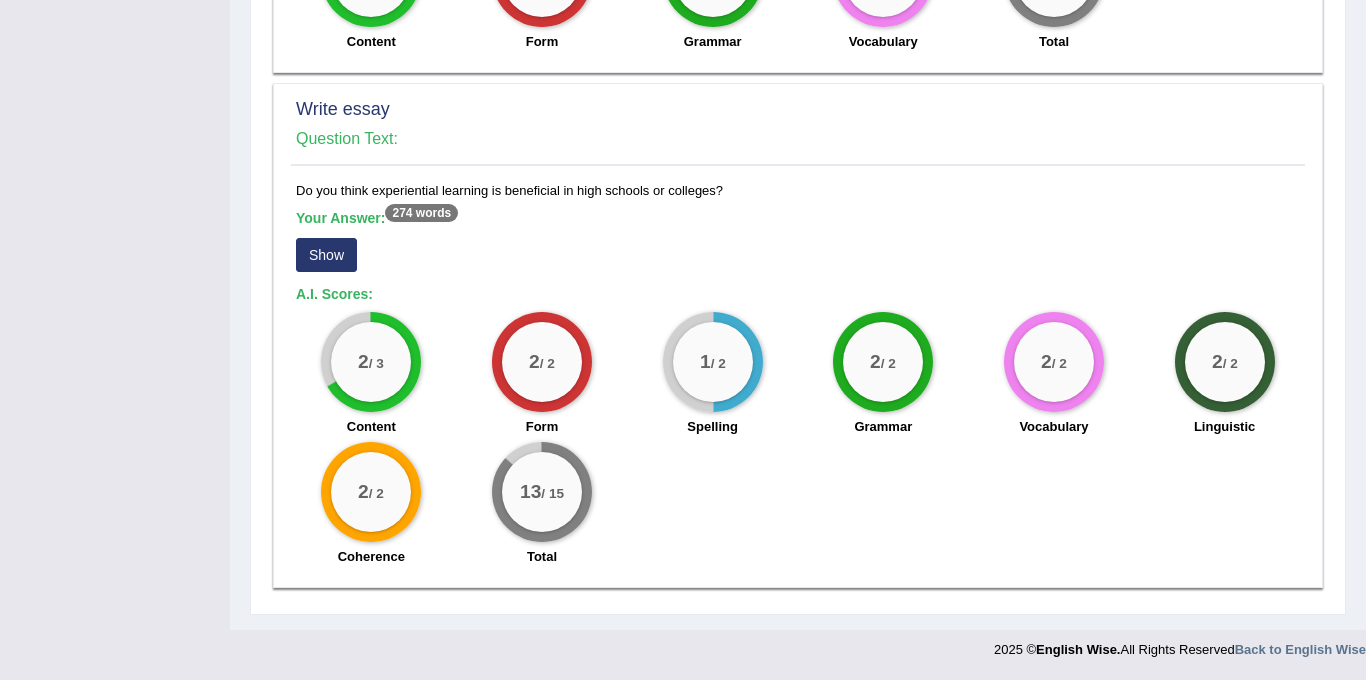 click on "Show" at bounding box center (326, 255) 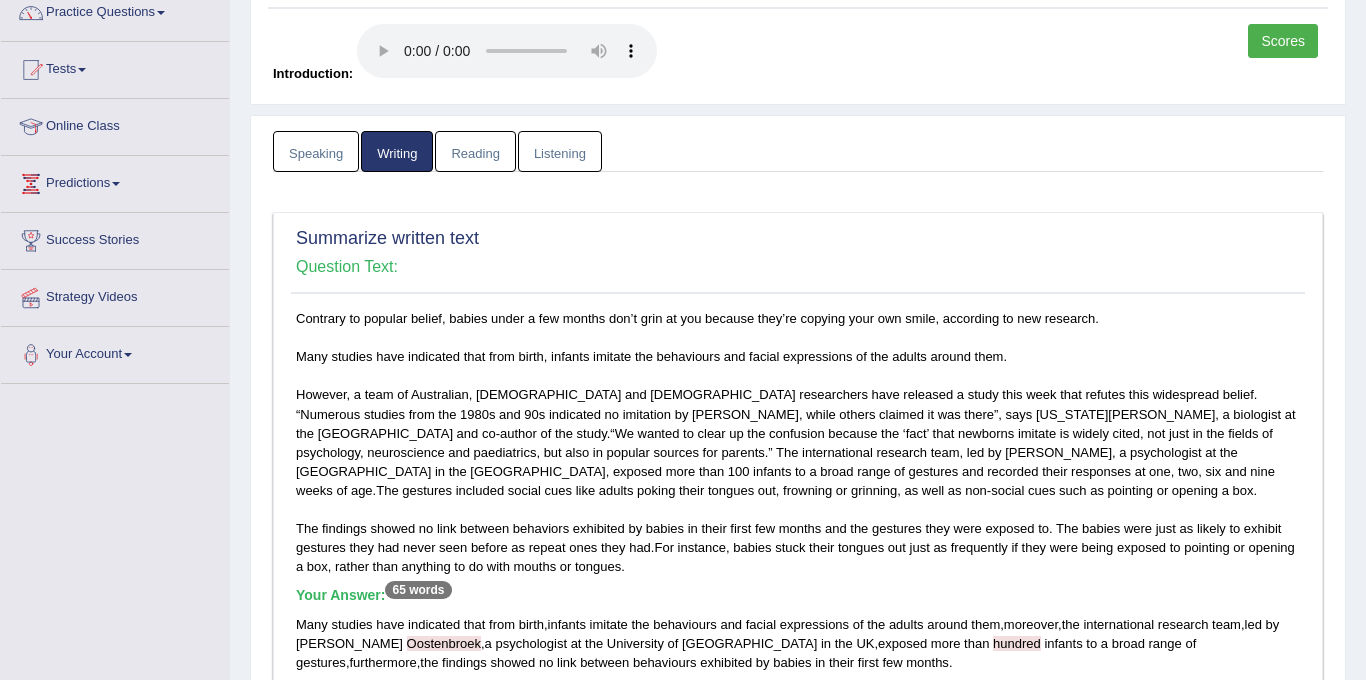 scroll, scrollTop: 0, scrollLeft: 0, axis: both 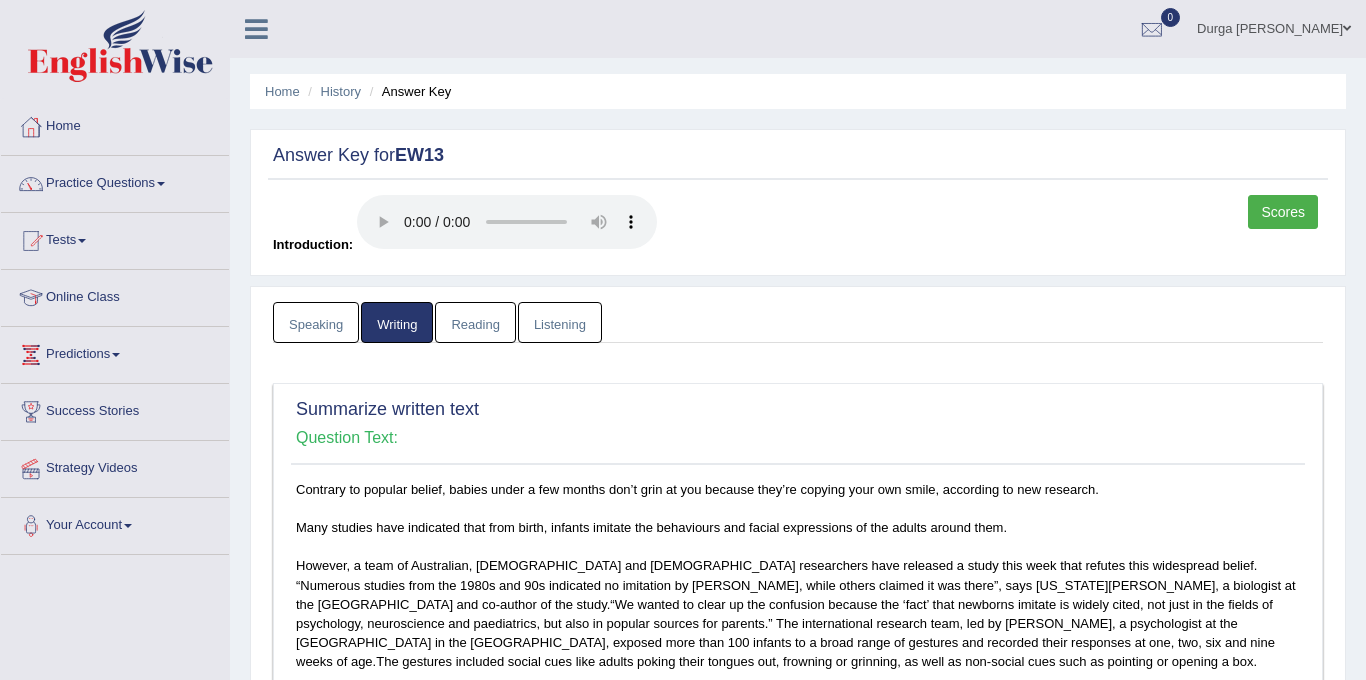 click on "Reading" at bounding box center (475, 322) 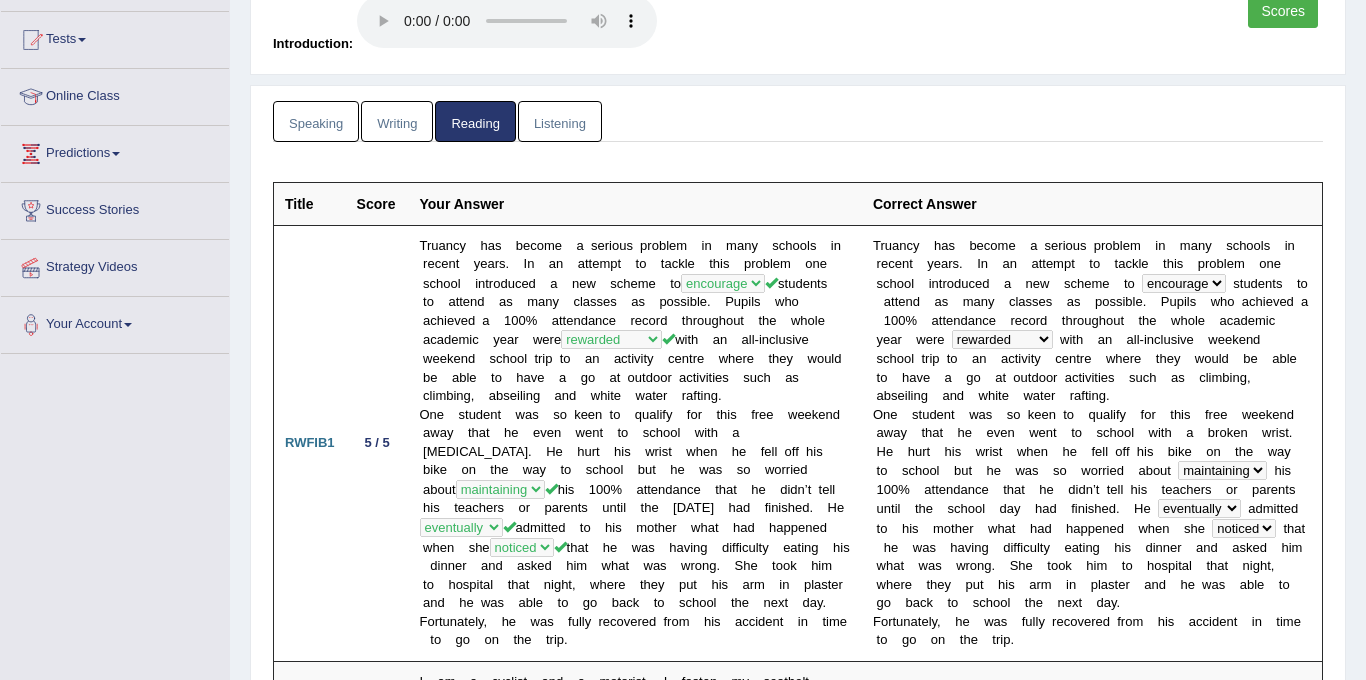 scroll, scrollTop: 0, scrollLeft: 0, axis: both 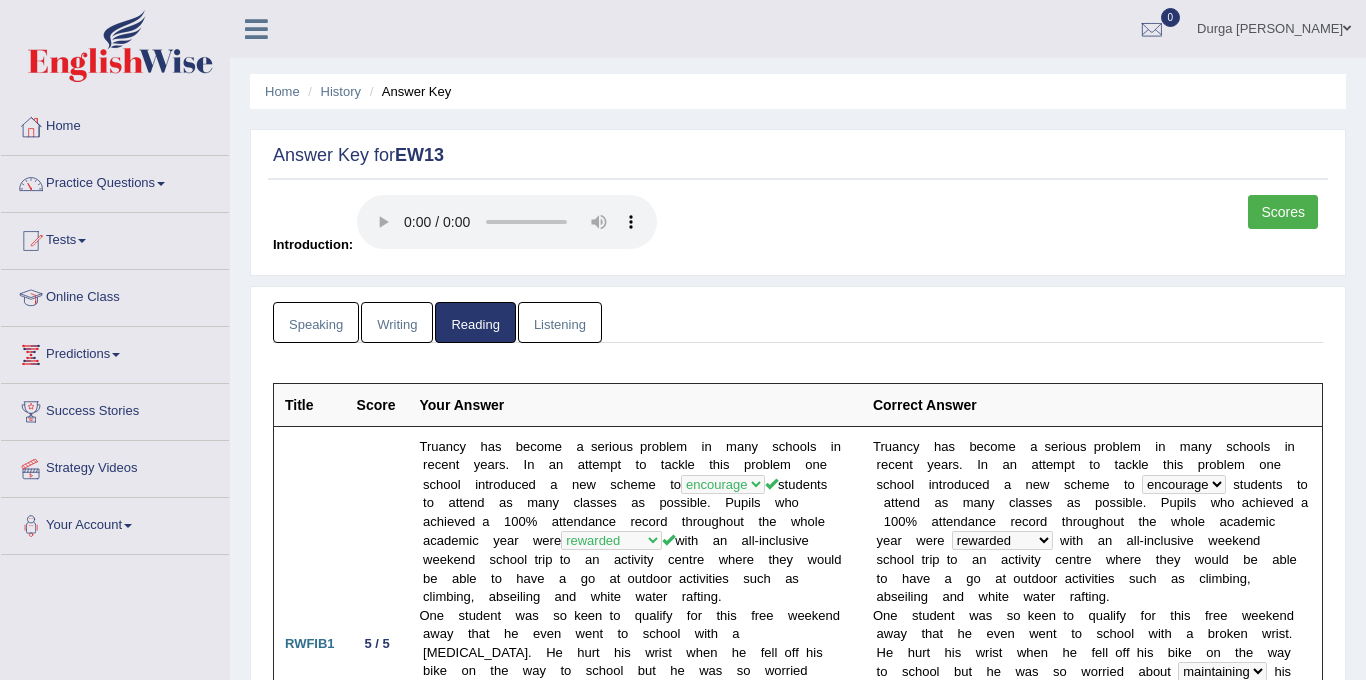 click on "Listening" at bounding box center (560, 322) 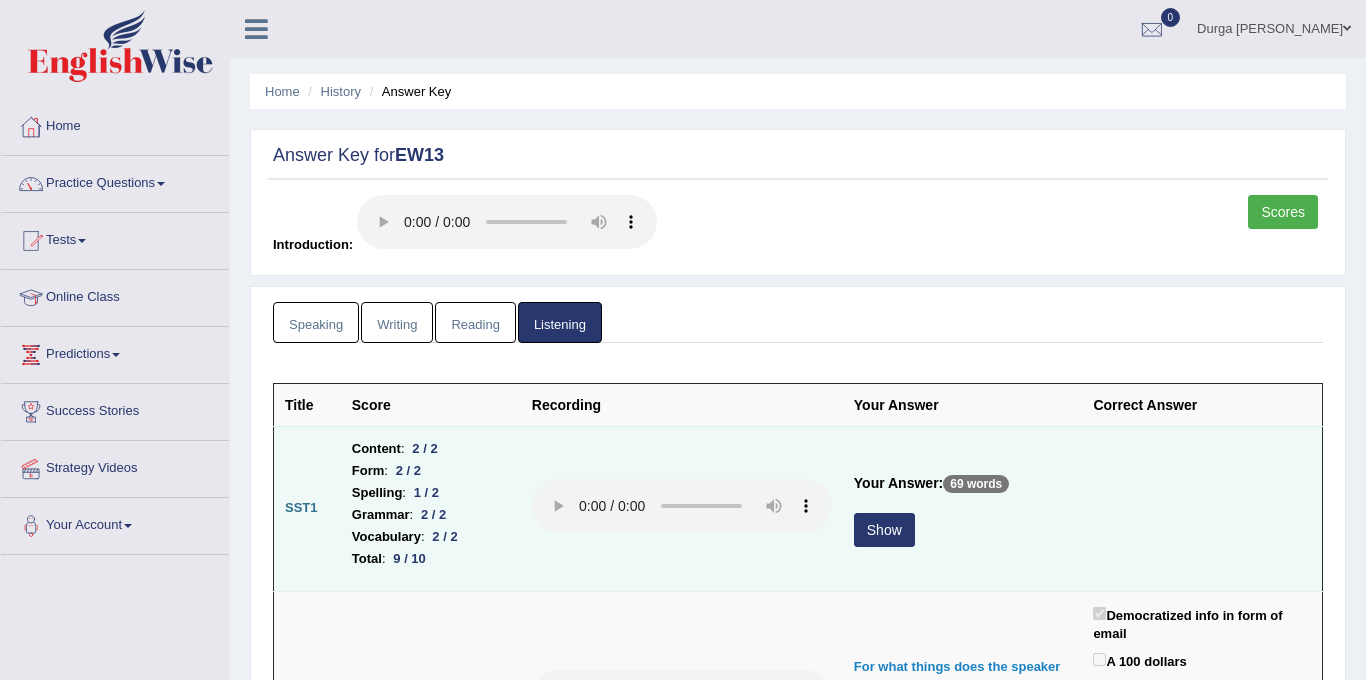 click on "Show" at bounding box center [884, 530] 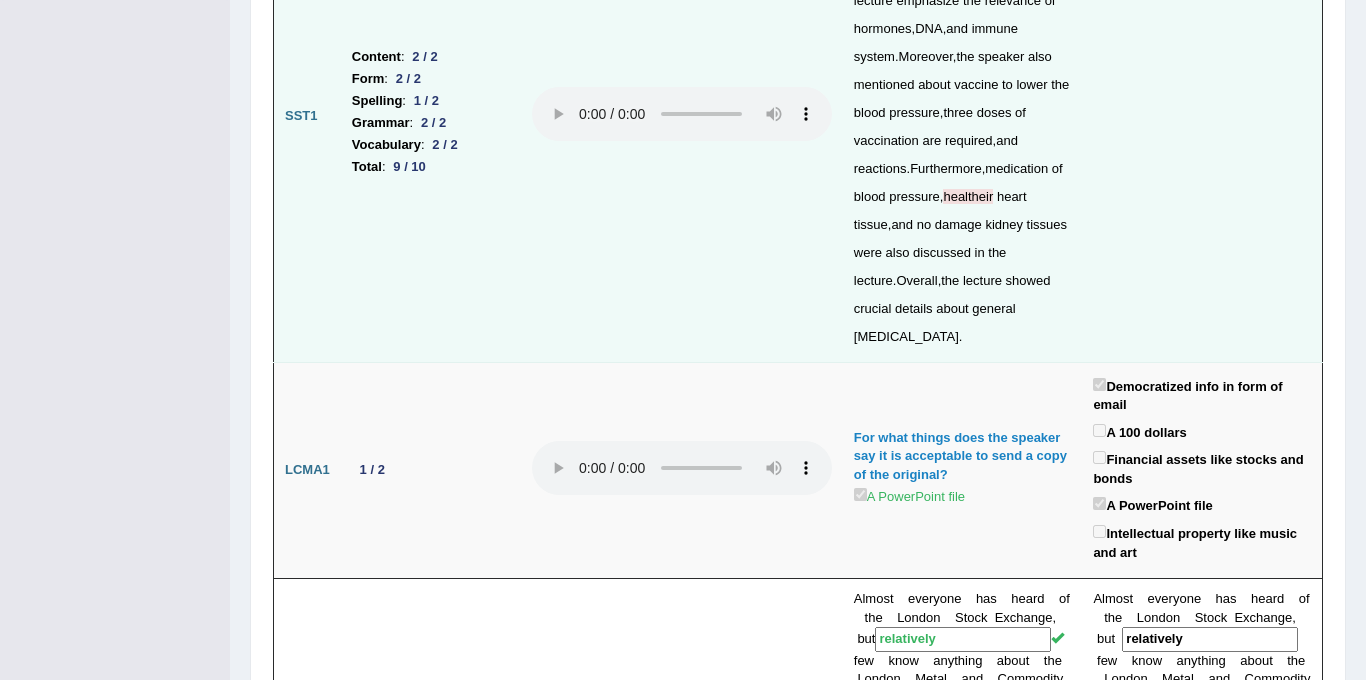 scroll, scrollTop: 0, scrollLeft: 0, axis: both 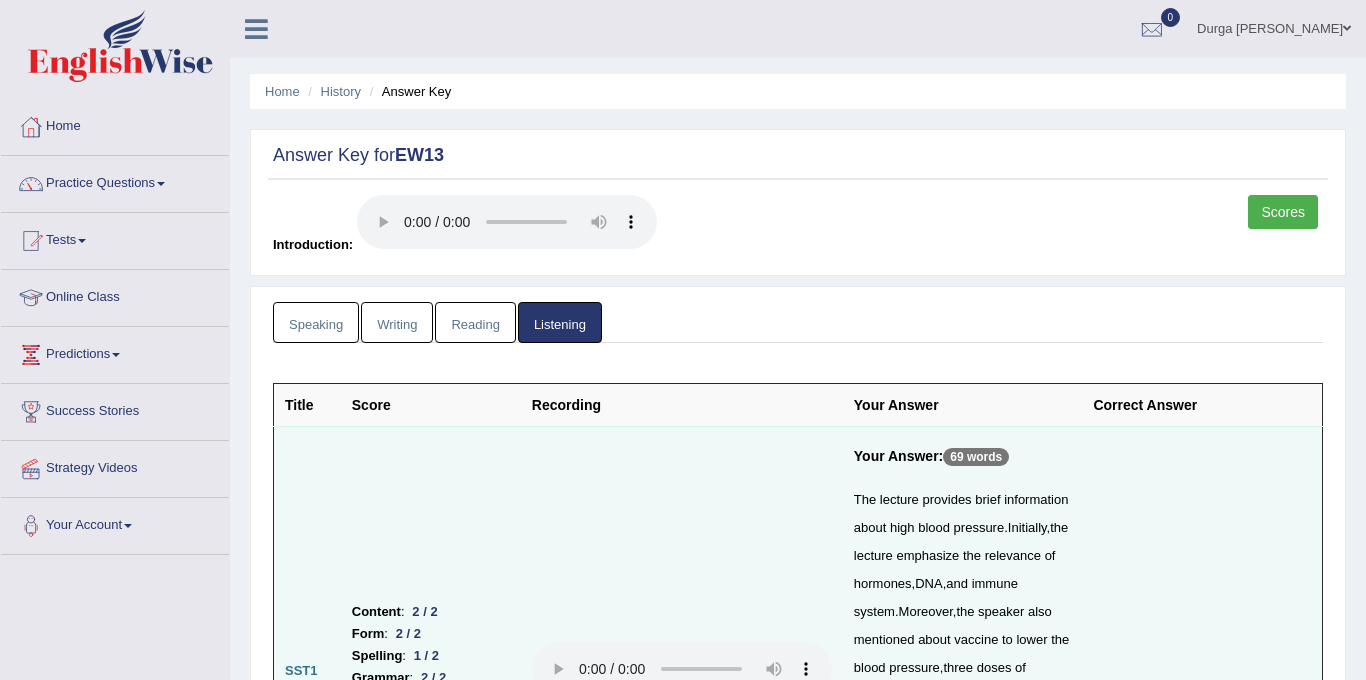 click on "Scores" at bounding box center [1283, 212] 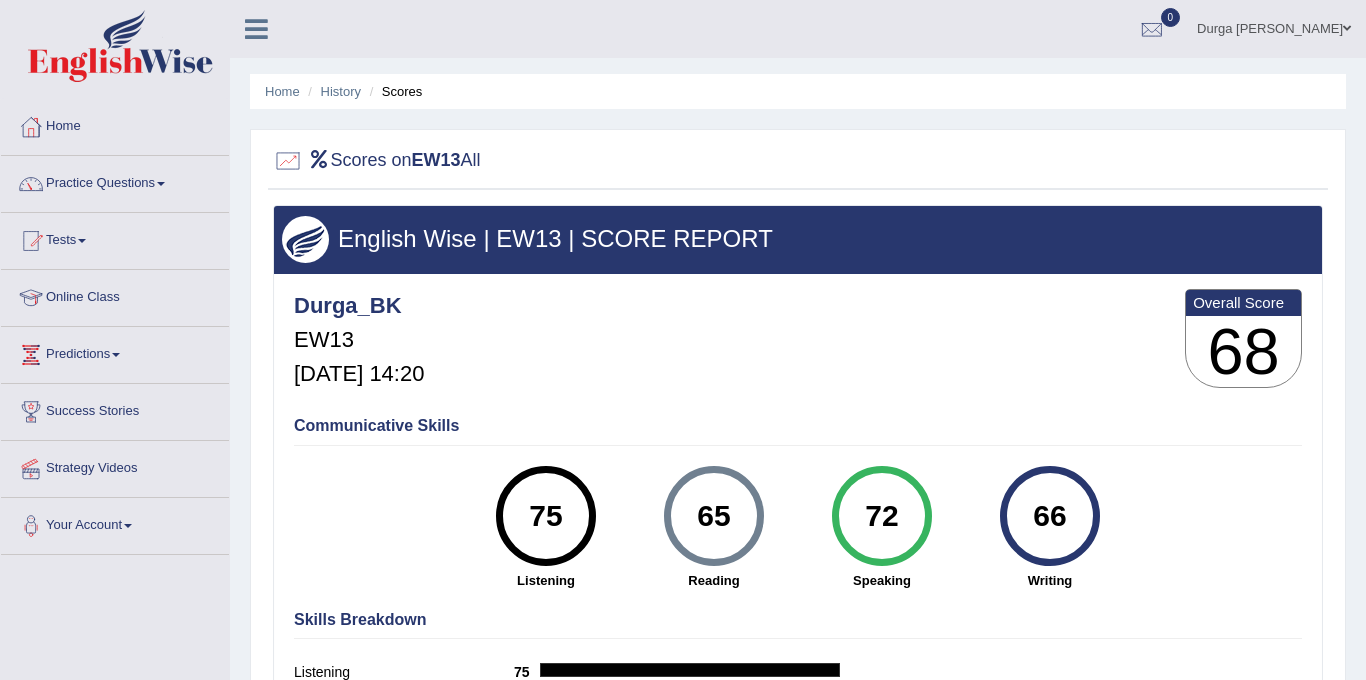 scroll, scrollTop: 249, scrollLeft: 0, axis: vertical 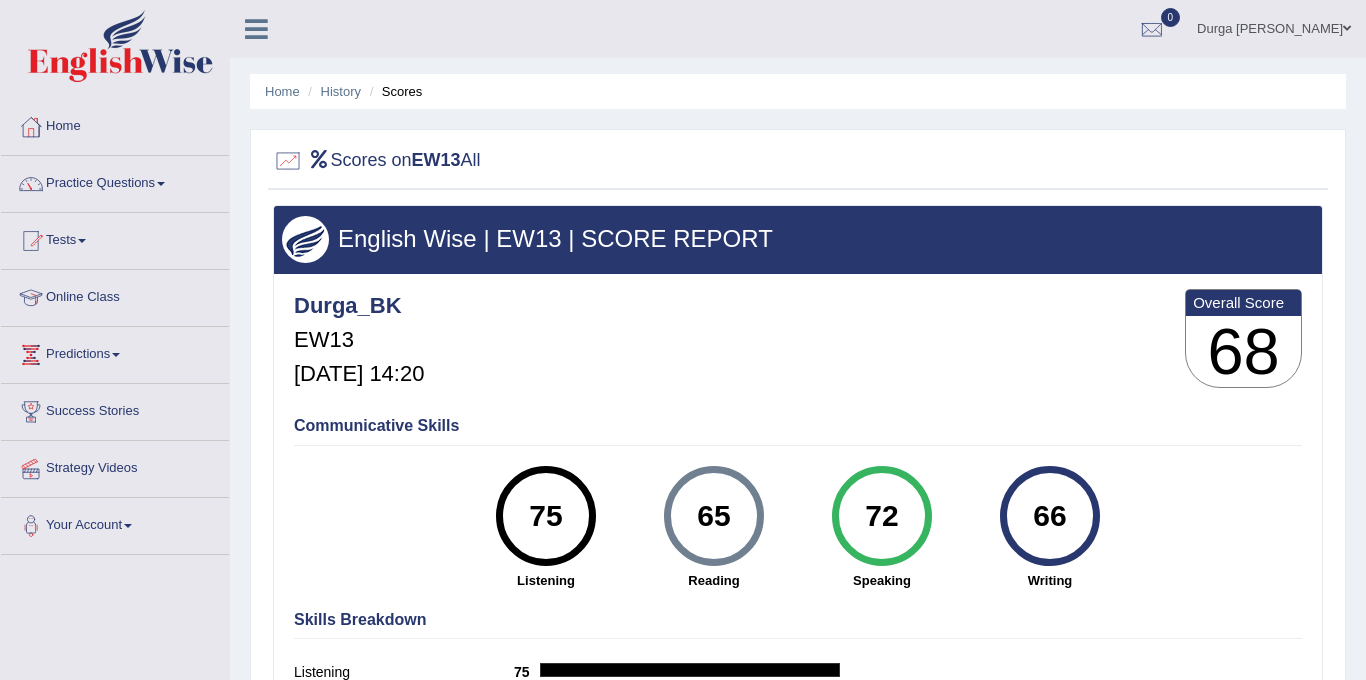 click on "History" at bounding box center [332, 91] 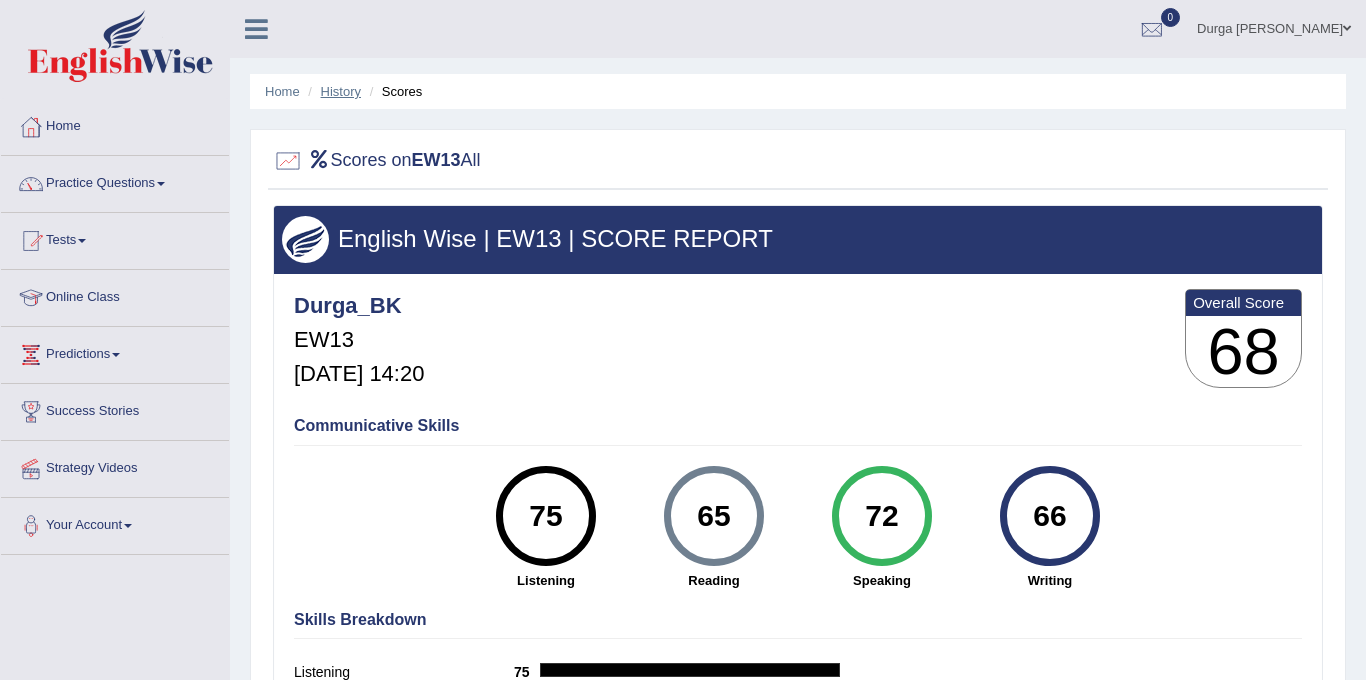 click on "History" at bounding box center (341, 91) 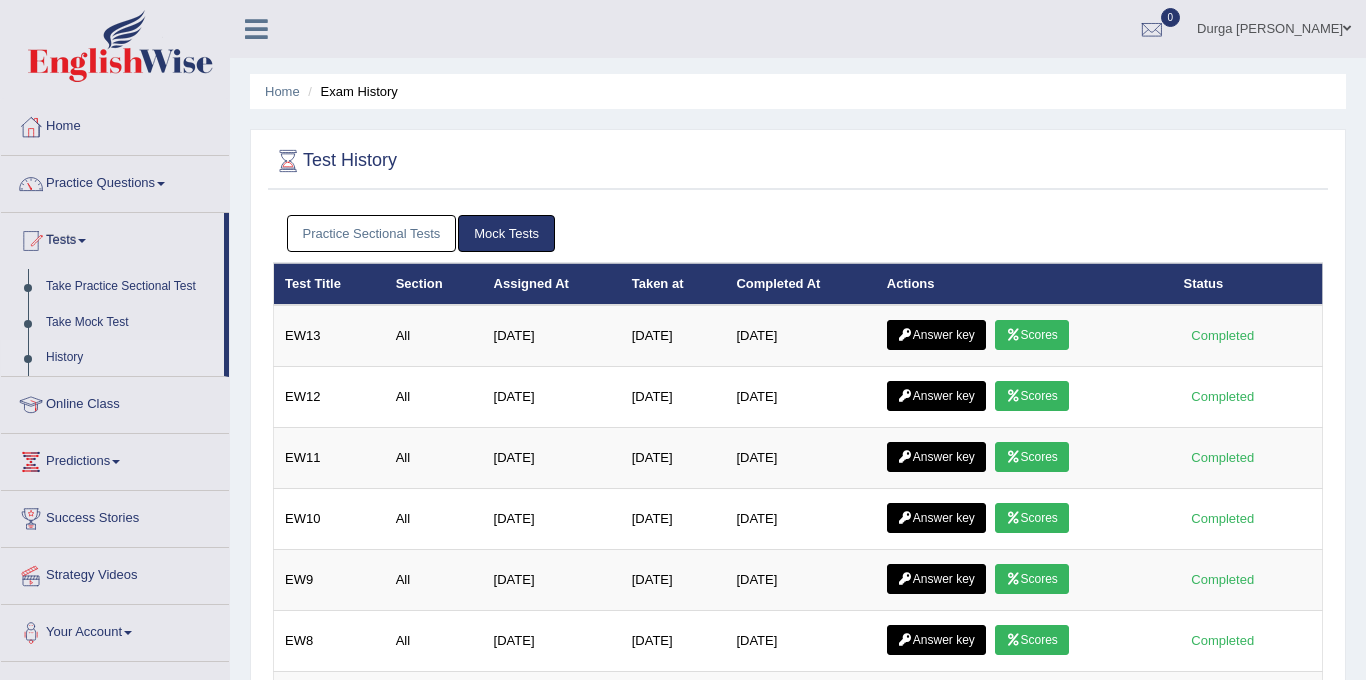 scroll, scrollTop: 139, scrollLeft: 0, axis: vertical 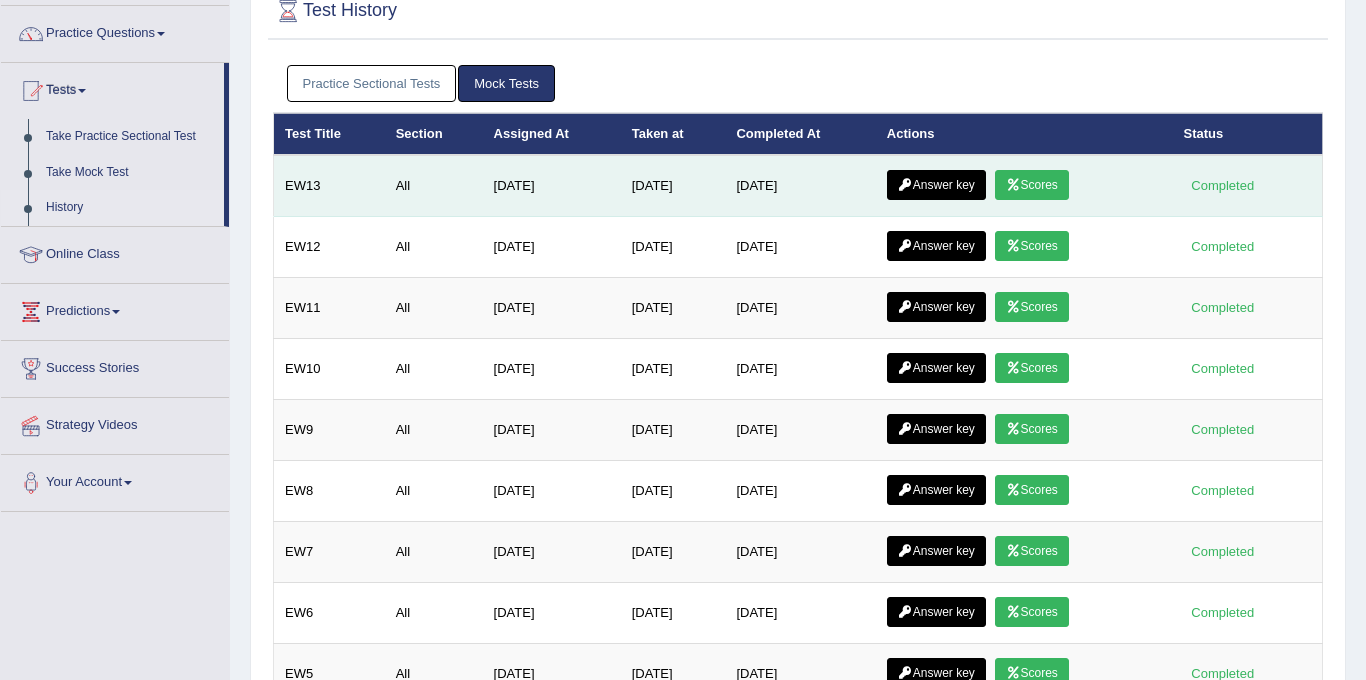 click on "Answer key" at bounding box center (936, 185) 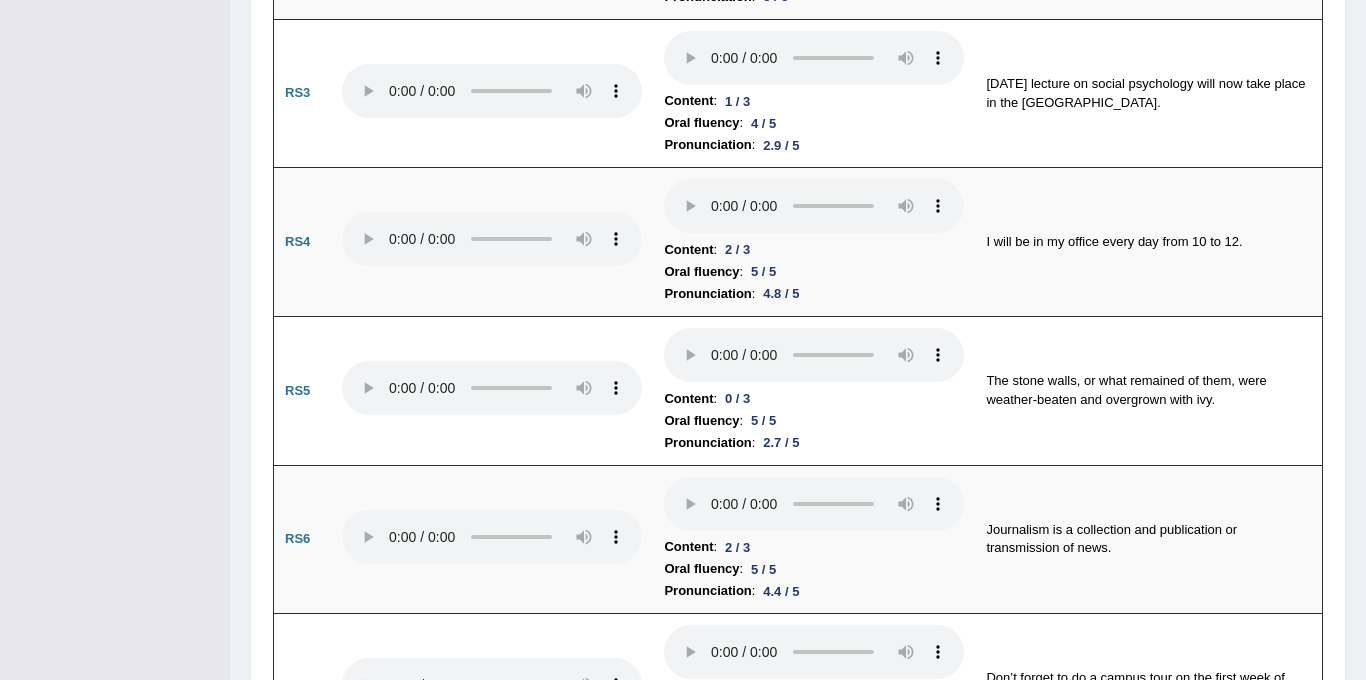 scroll, scrollTop: 1888, scrollLeft: 0, axis: vertical 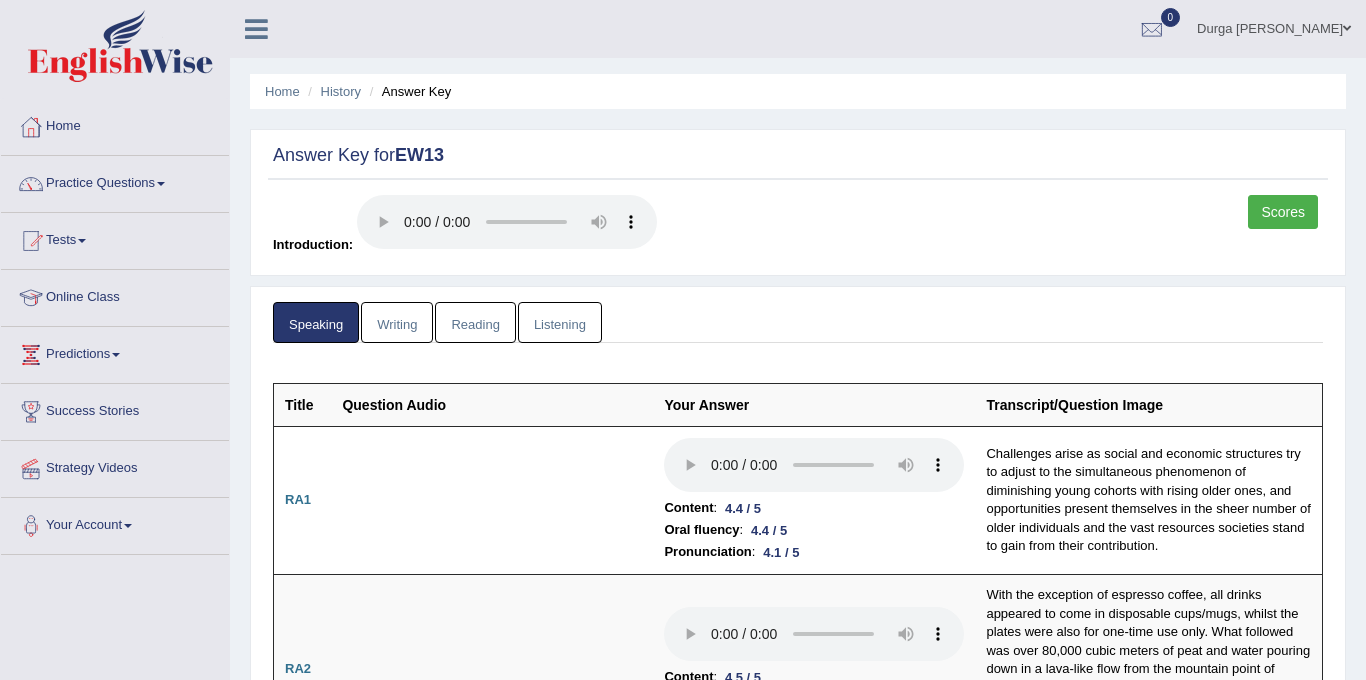 click on "Writing" at bounding box center [397, 322] 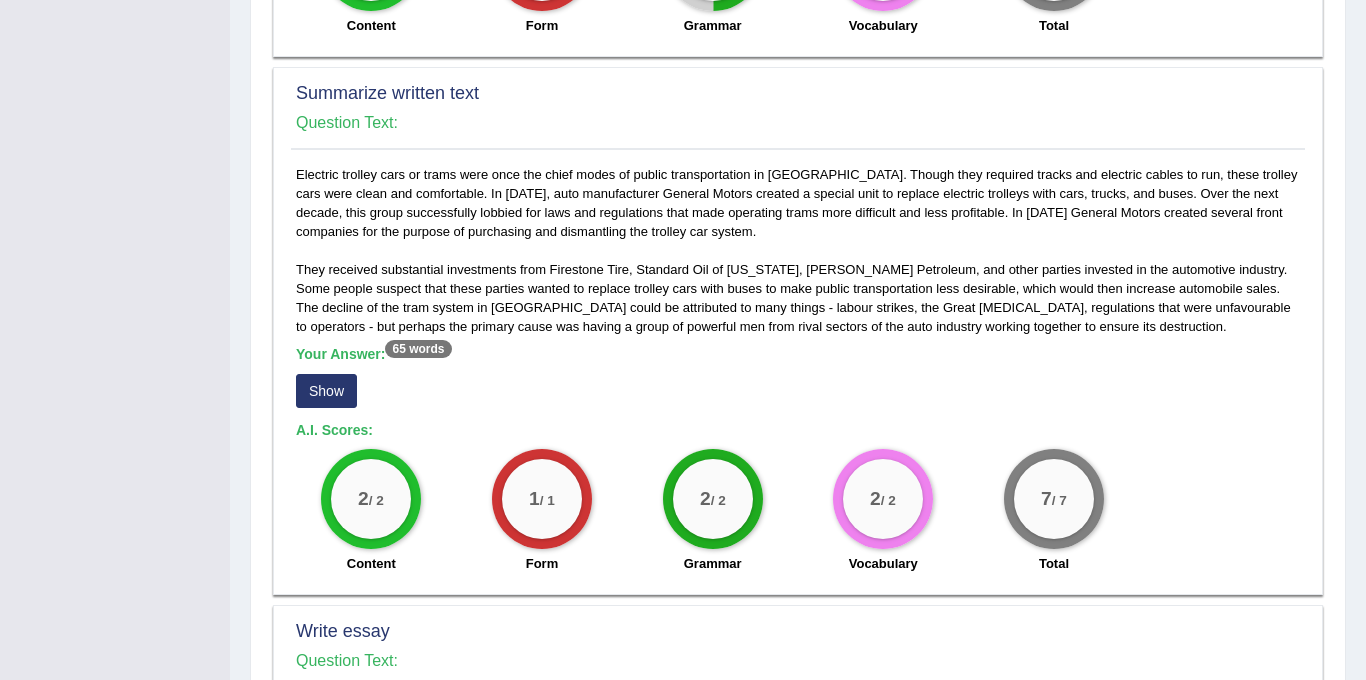 scroll, scrollTop: 0, scrollLeft: 0, axis: both 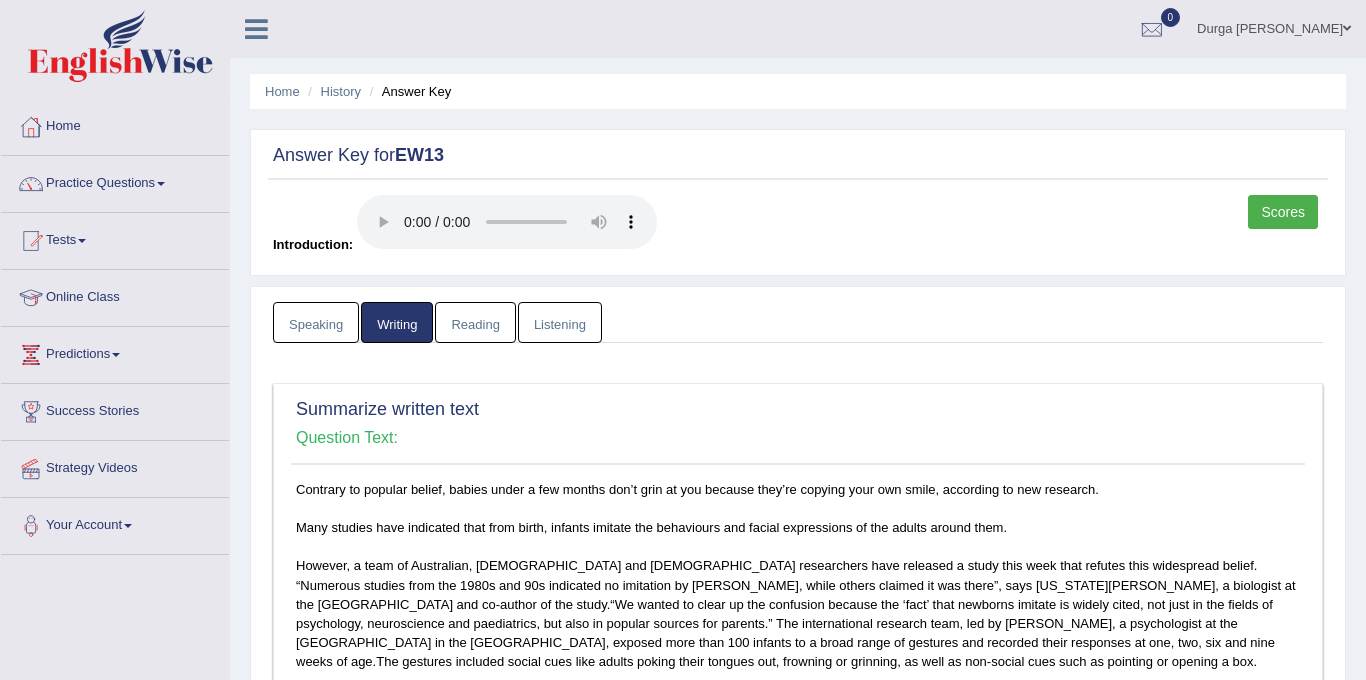 click on "Speaking" at bounding box center (316, 322) 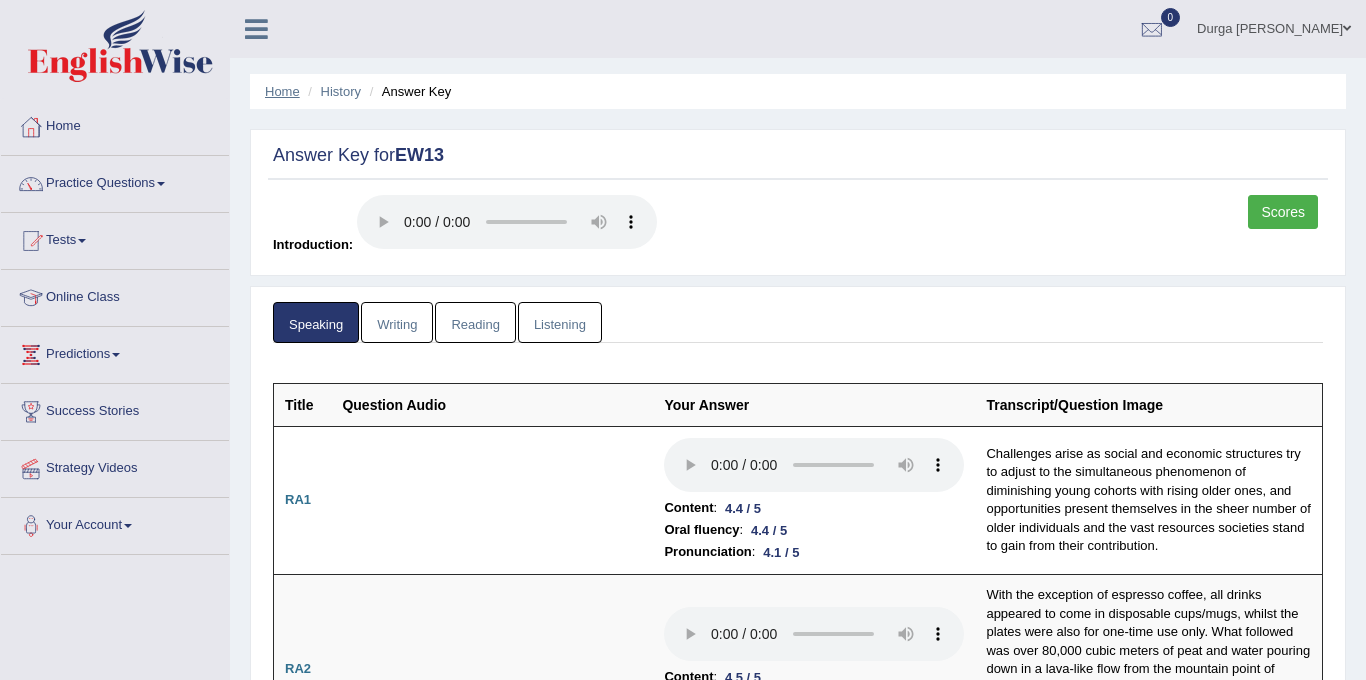 click on "Home" at bounding box center (282, 91) 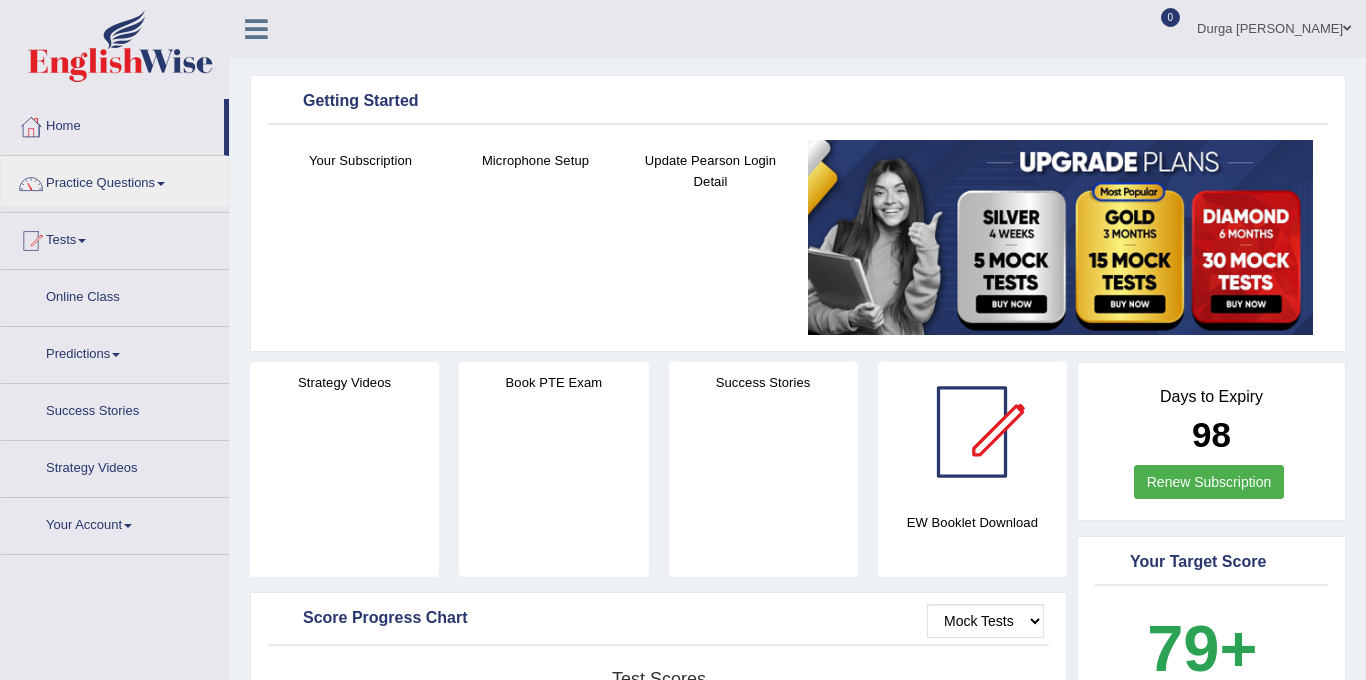 scroll, scrollTop: 0, scrollLeft: 0, axis: both 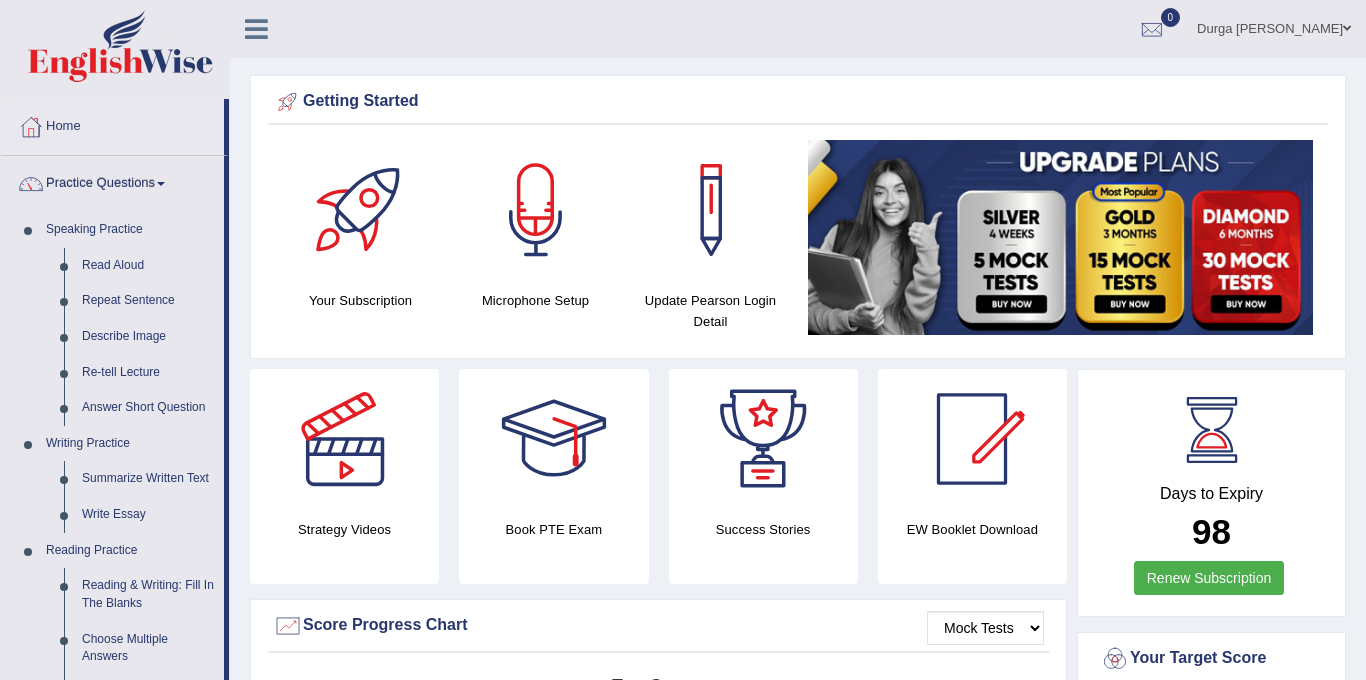 click on "Practice Questions" at bounding box center (112, 181) 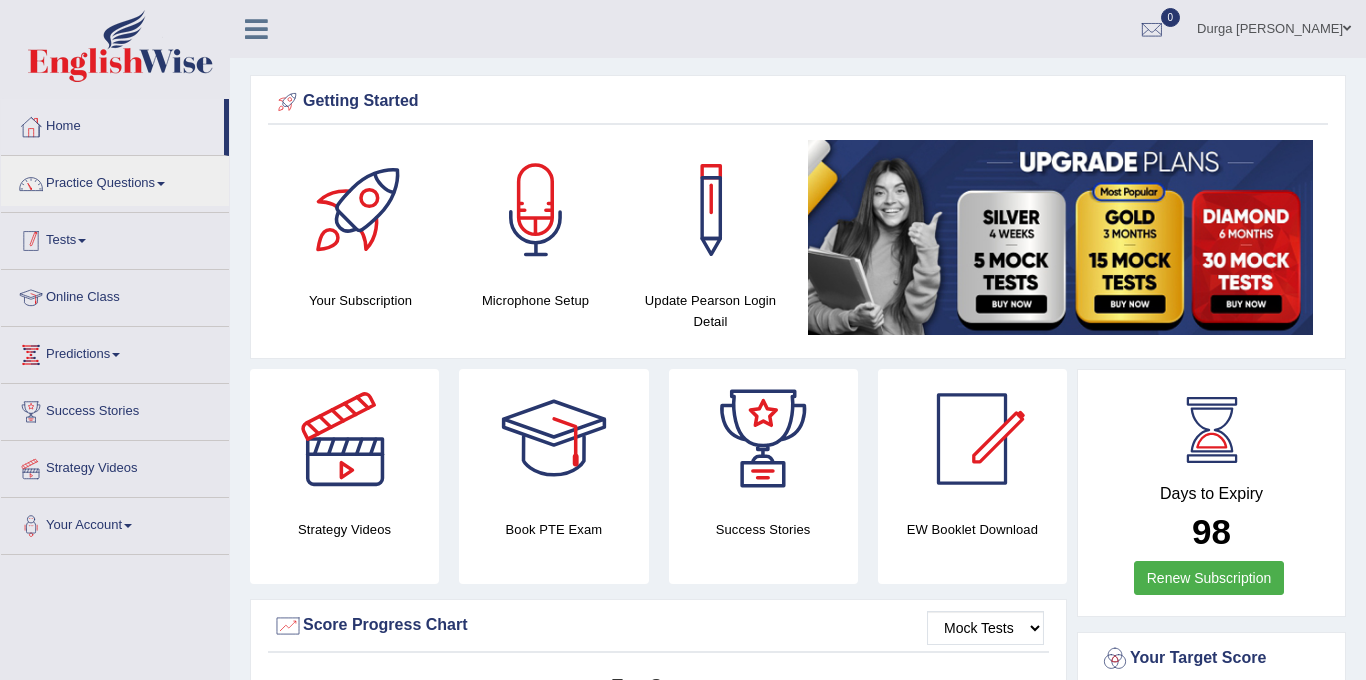 click on "Tests" at bounding box center (115, 238) 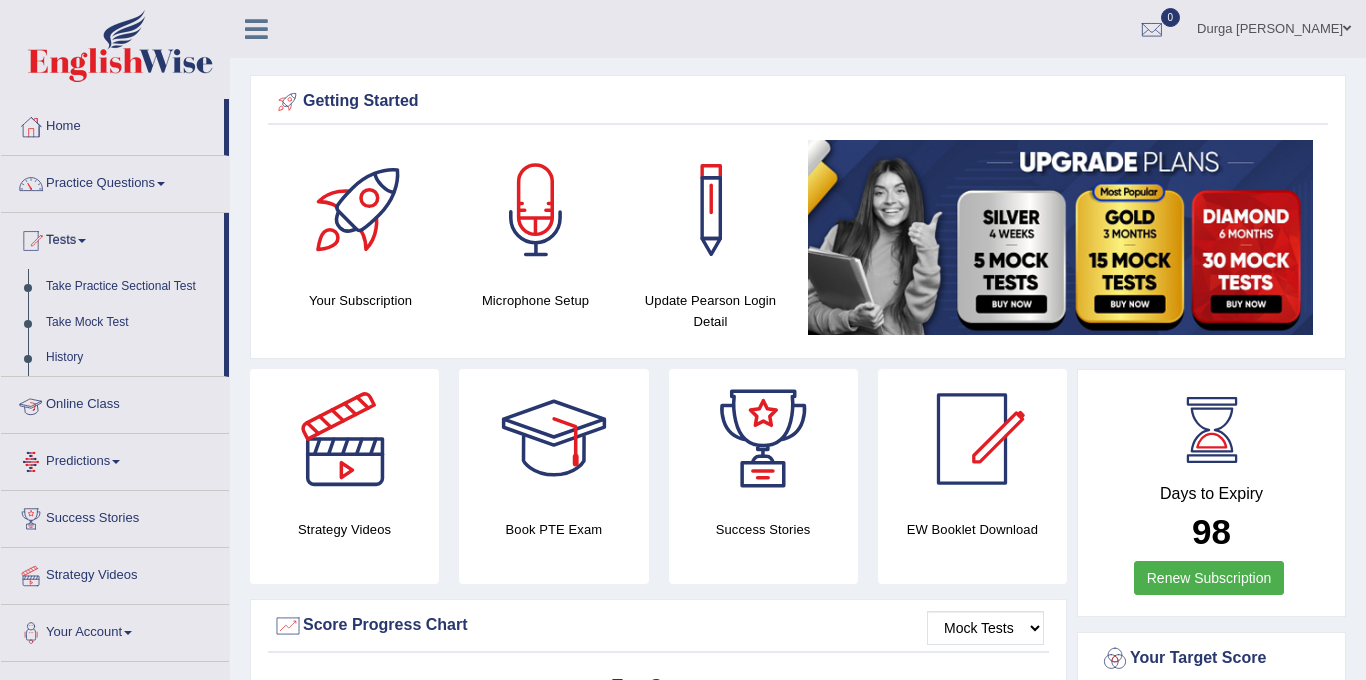 click on "Predictions" at bounding box center (115, 459) 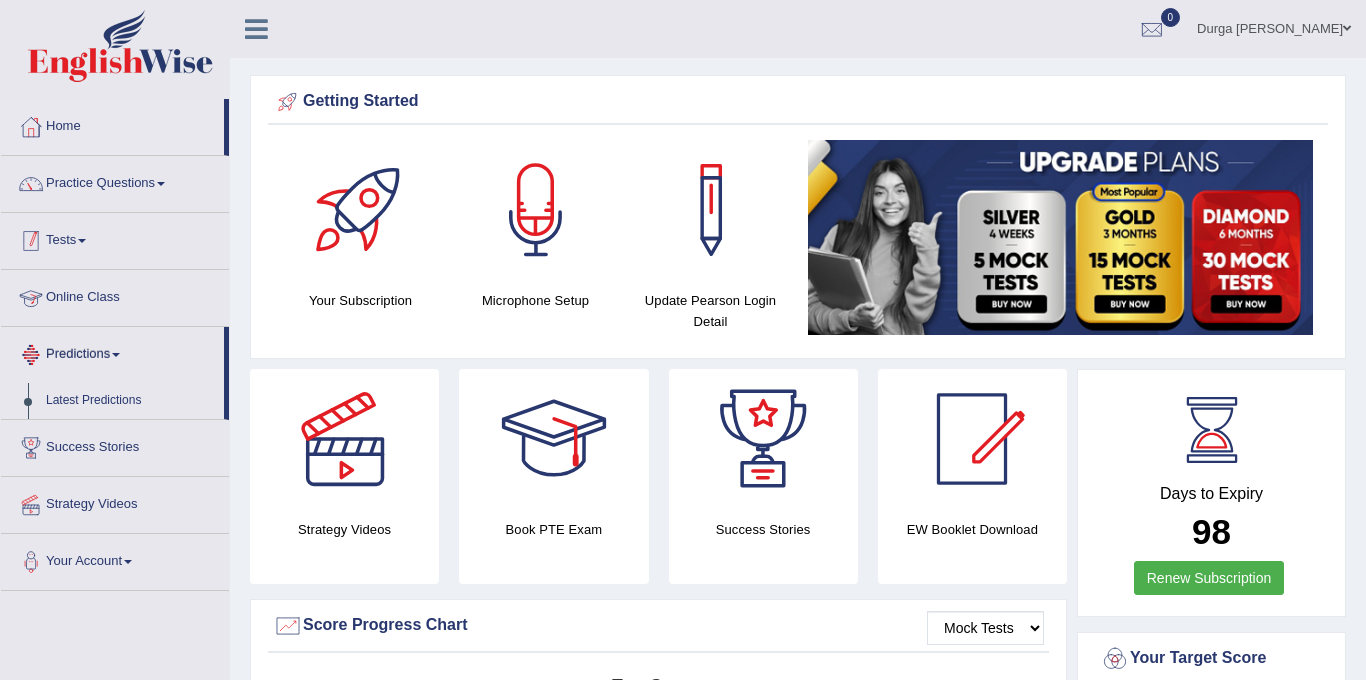 click on "Tests" at bounding box center [115, 238] 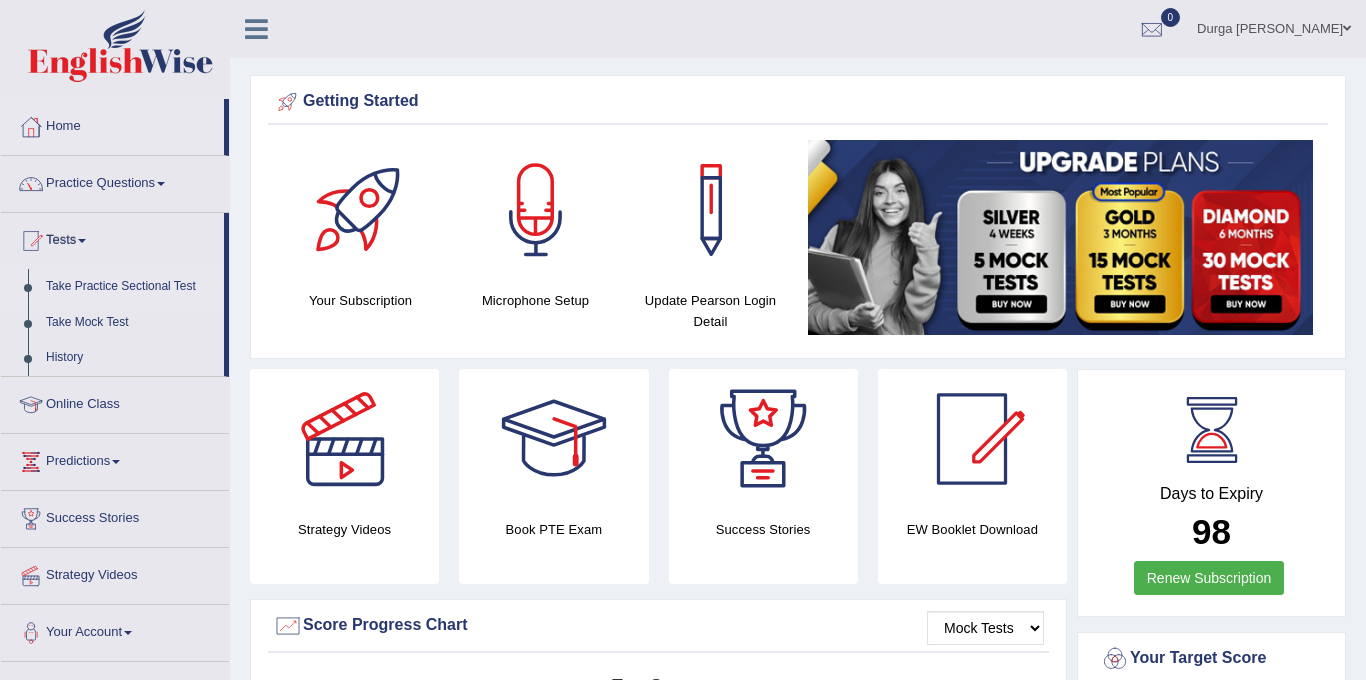 click on "Take Practice Sectional Test" at bounding box center [130, 287] 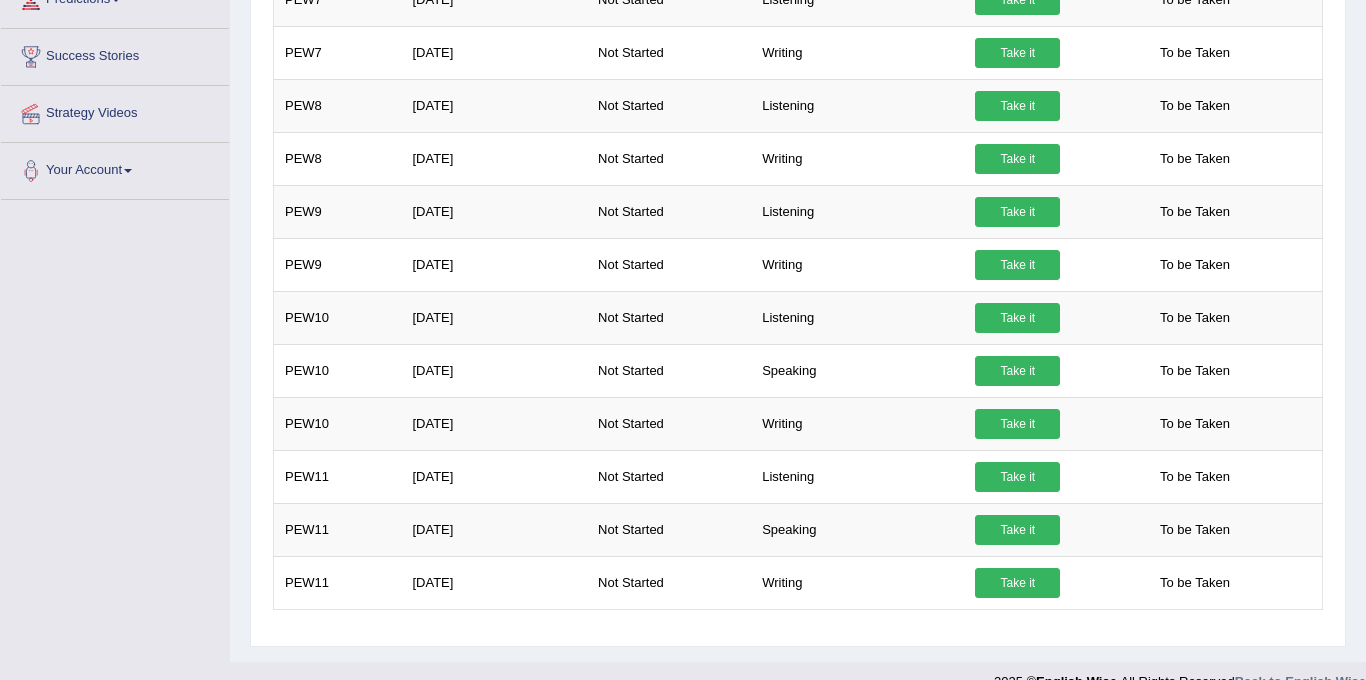 scroll, scrollTop: 0, scrollLeft: 0, axis: both 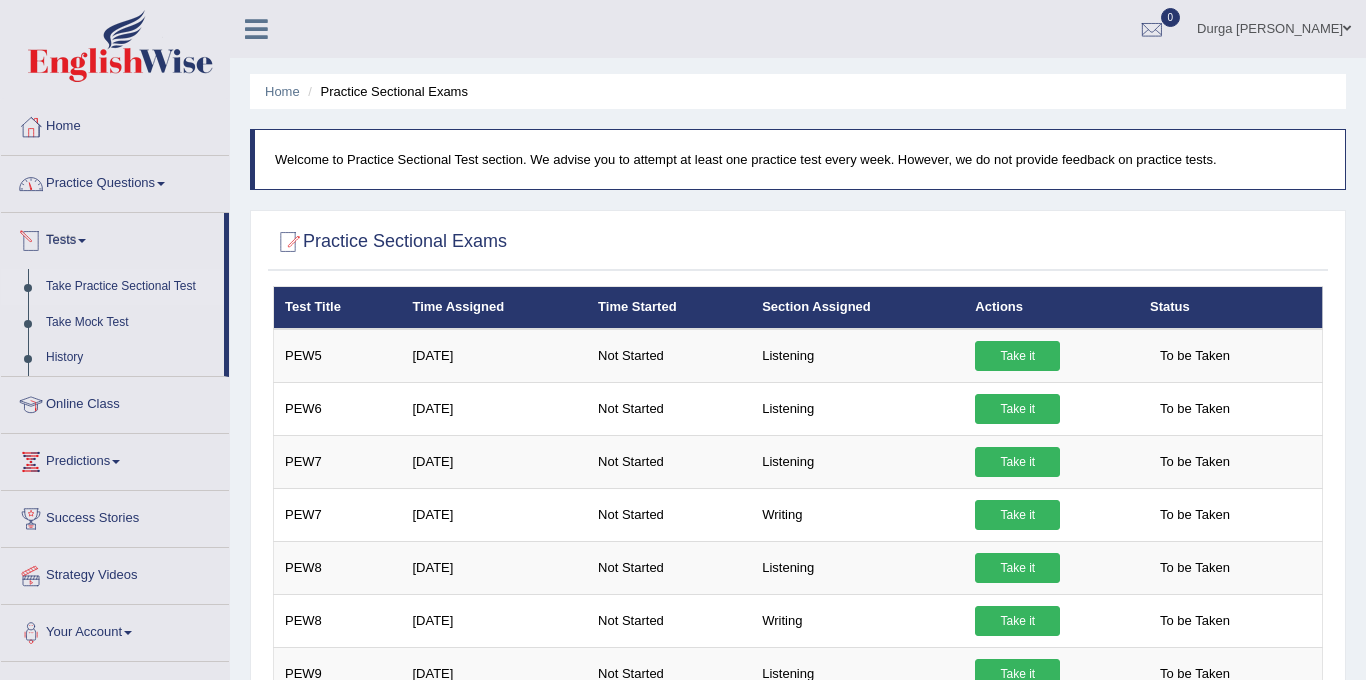 click on "Tests" at bounding box center [112, 238] 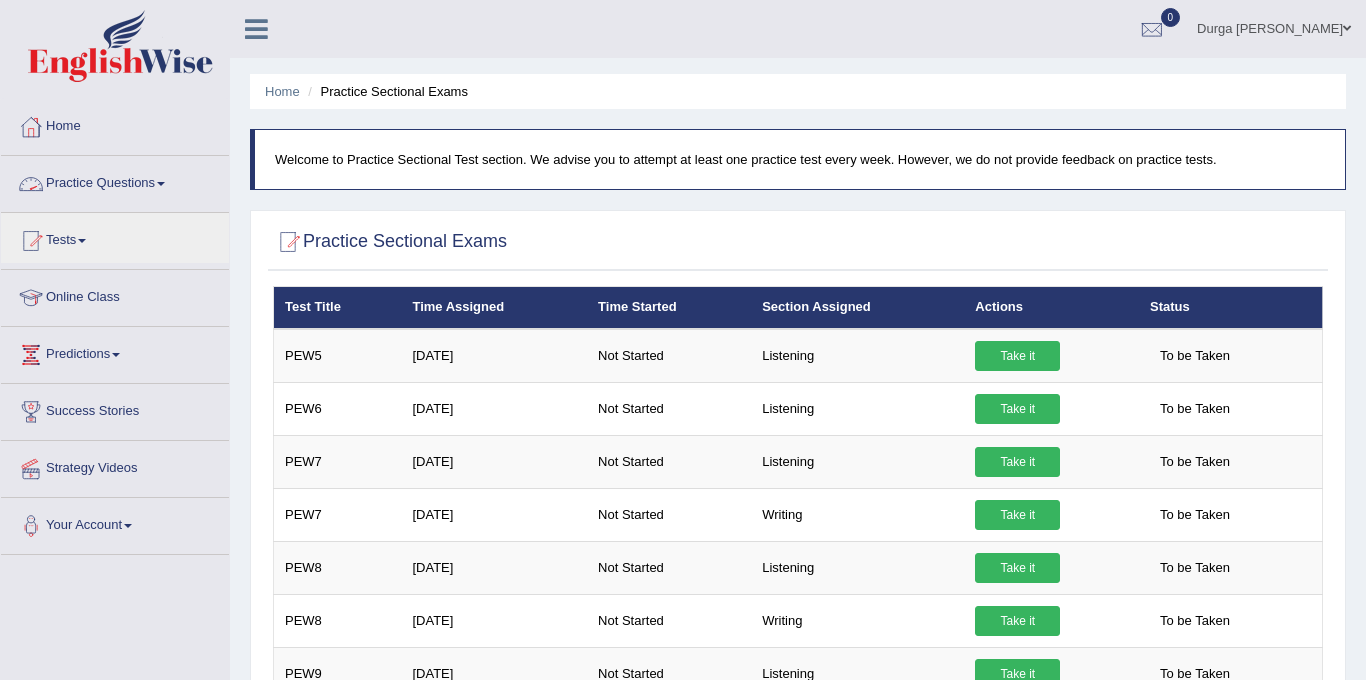 click on "Practice Questions" at bounding box center [115, 181] 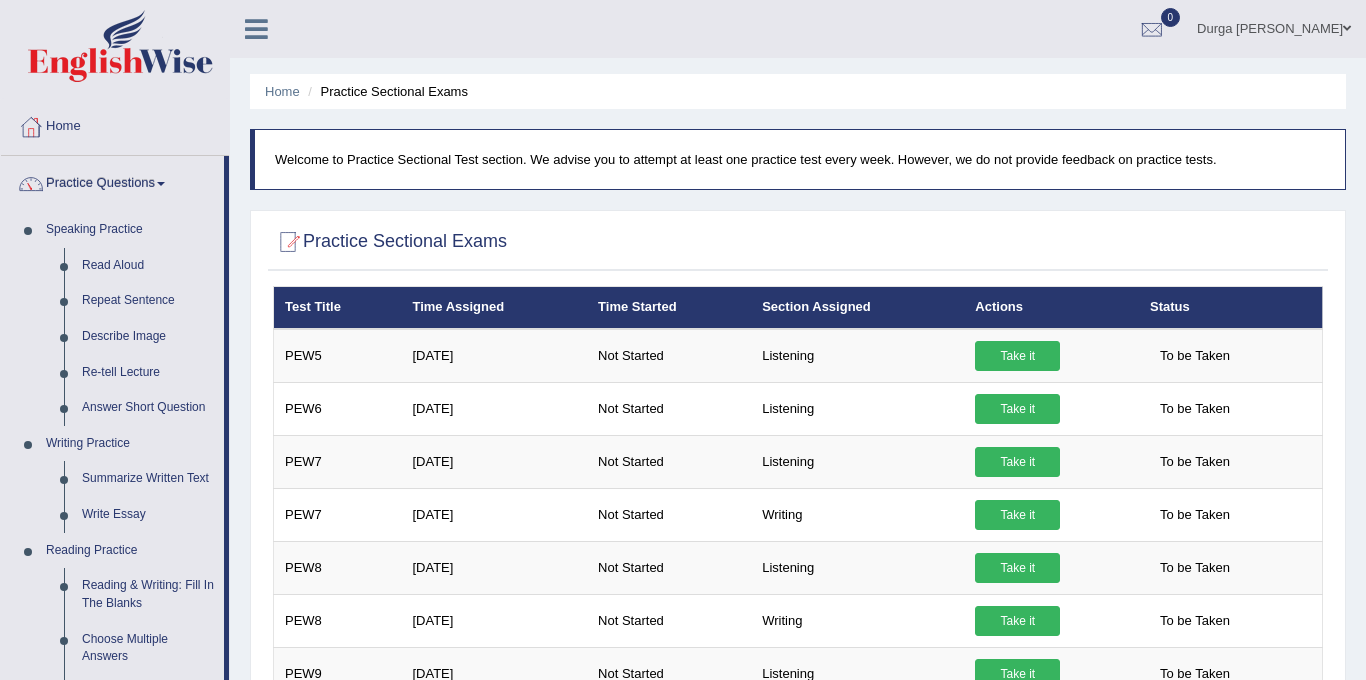 click on "Practice Questions" at bounding box center (112, 181) 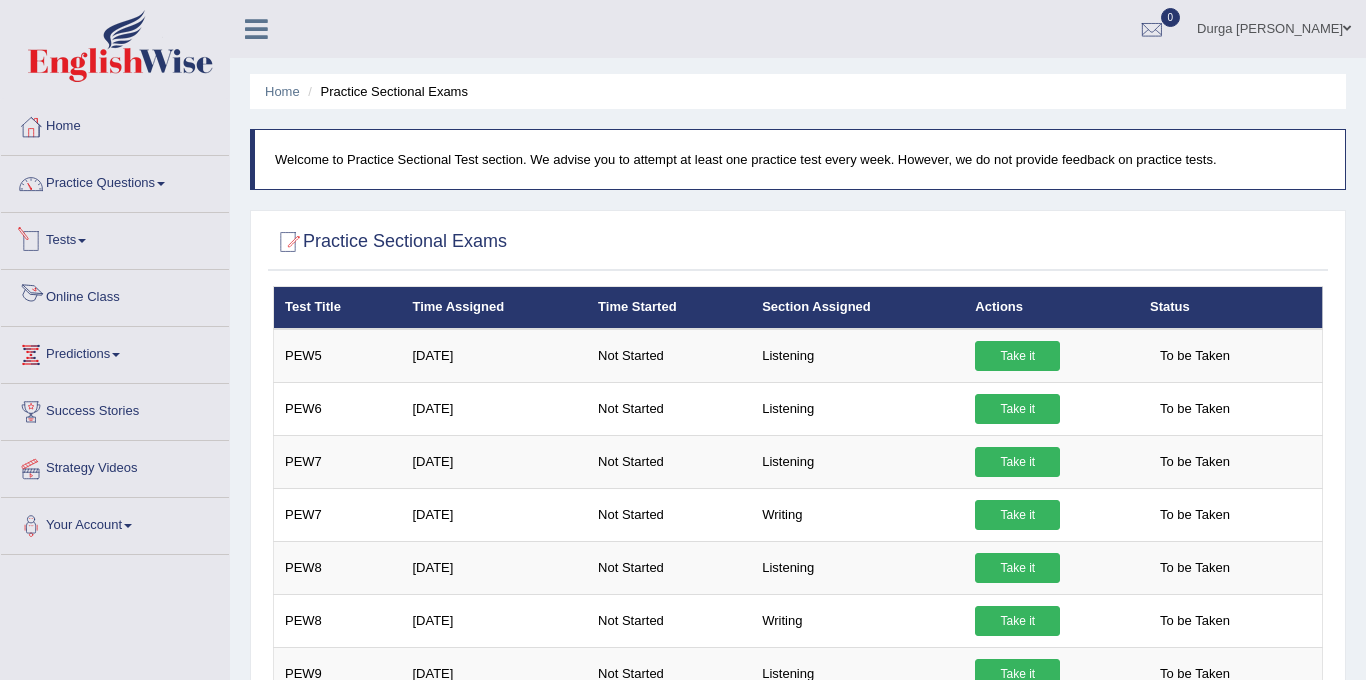 click on "Tests" at bounding box center [115, 238] 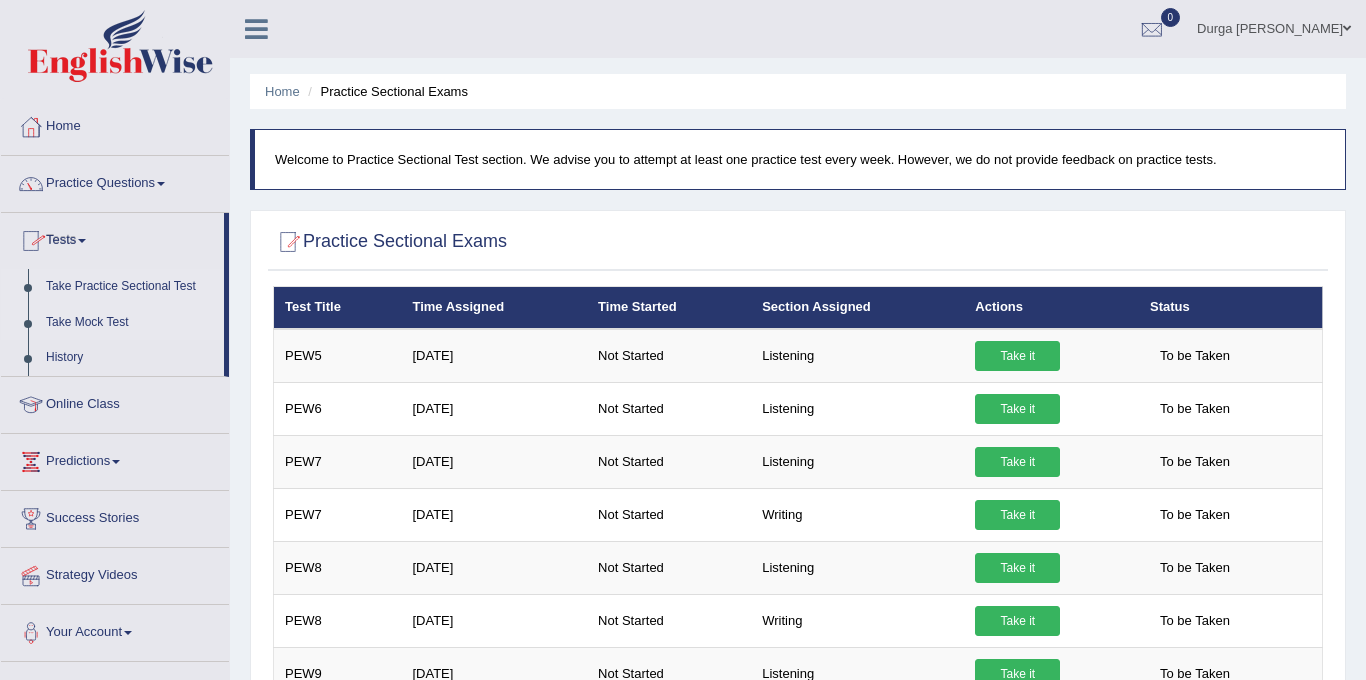 click on "Take Mock Test" at bounding box center [130, 323] 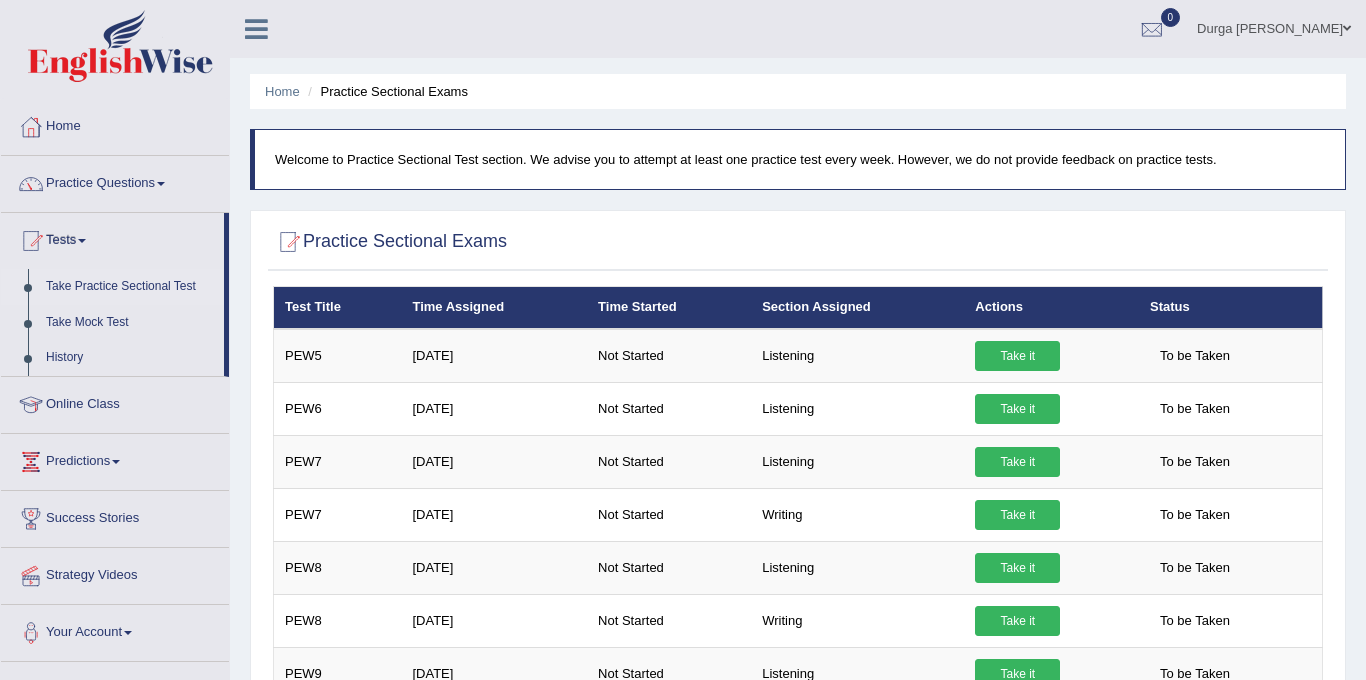 scroll, scrollTop: 0, scrollLeft: 0, axis: both 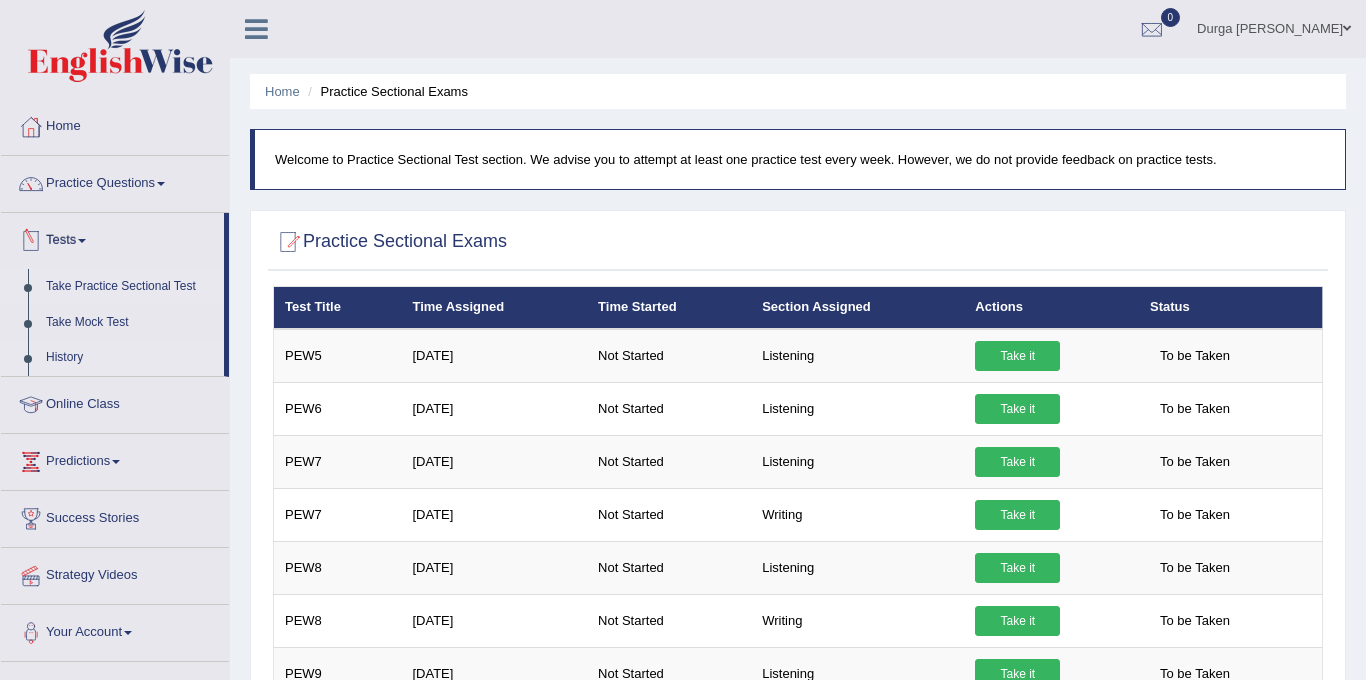 click on "History" at bounding box center [130, 358] 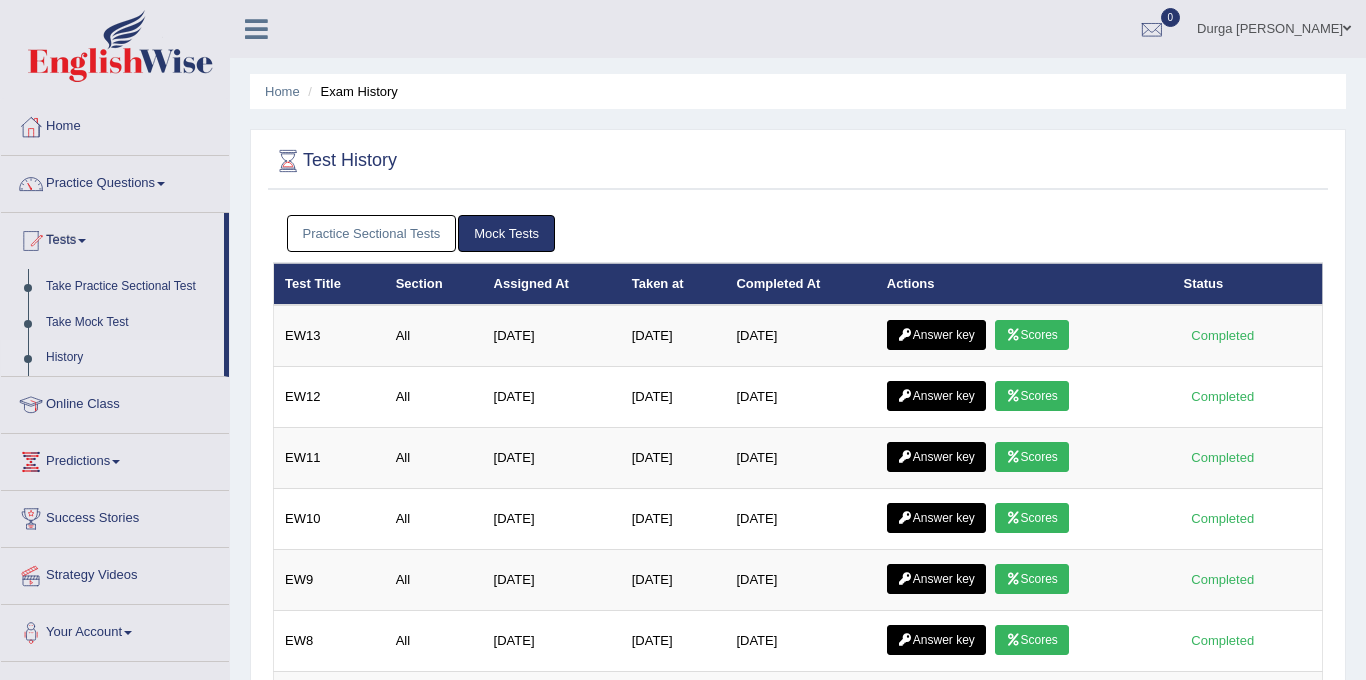 scroll, scrollTop: 0, scrollLeft: 0, axis: both 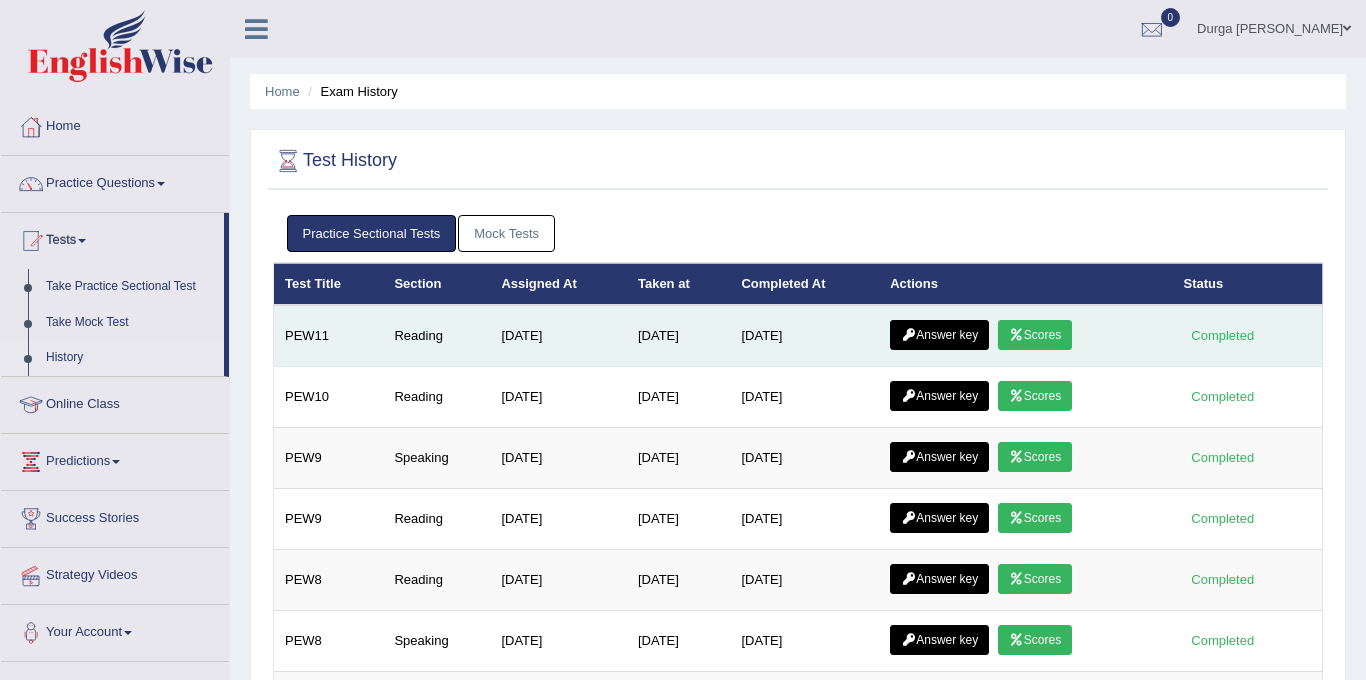 click on "Answer key" at bounding box center (939, 335) 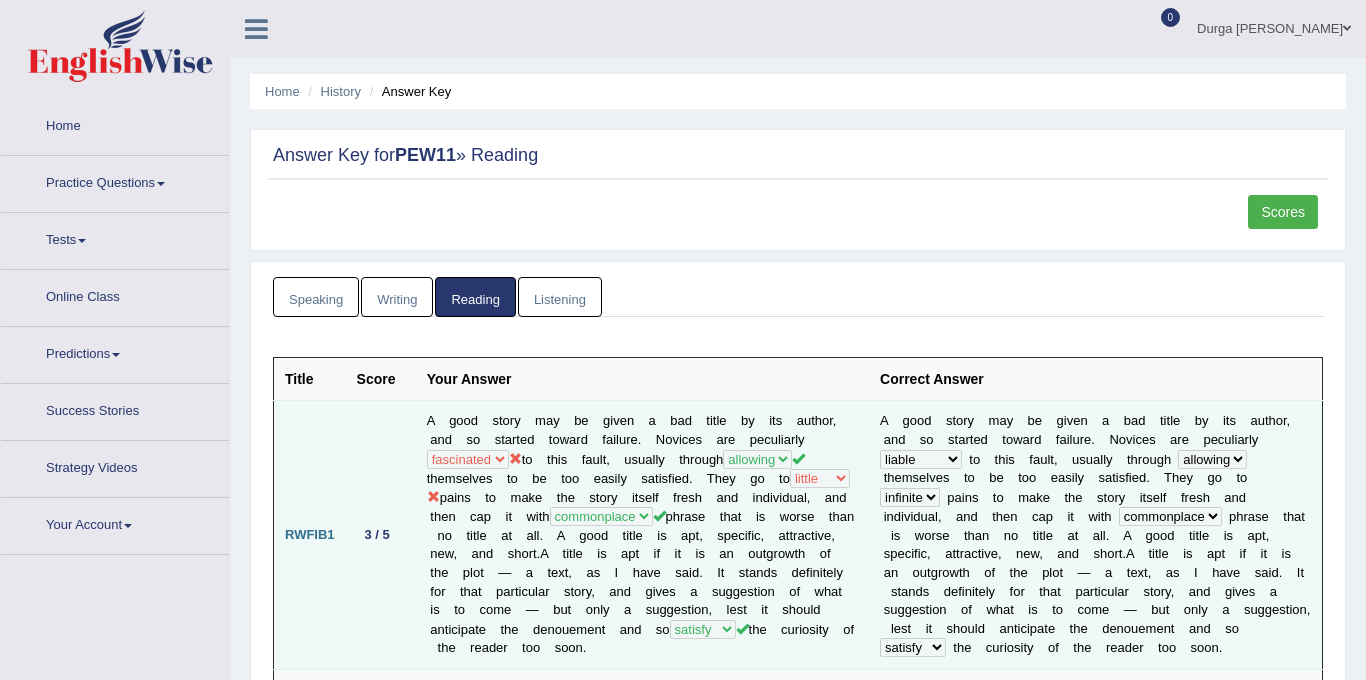 scroll, scrollTop: 0, scrollLeft: 0, axis: both 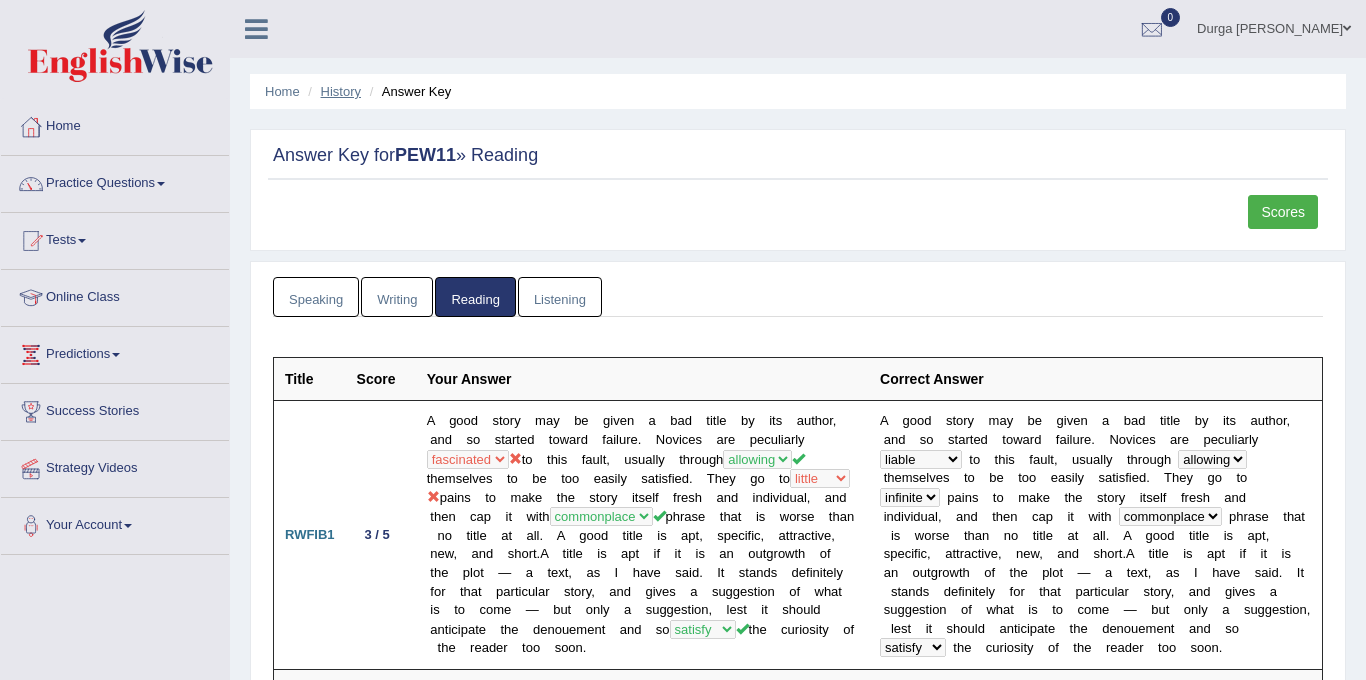 click on "History" at bounding box center (341, 91) 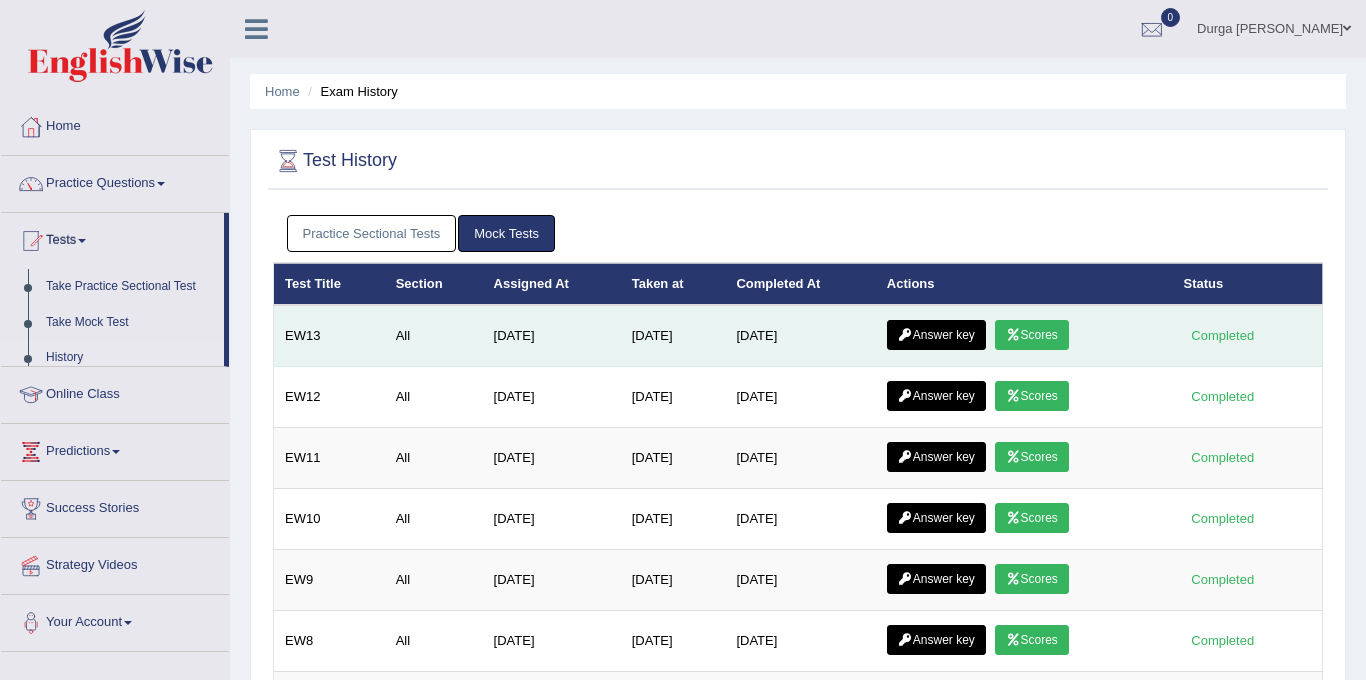 scroll, scrollTop: 0, scrollLeft: 0, axis: both 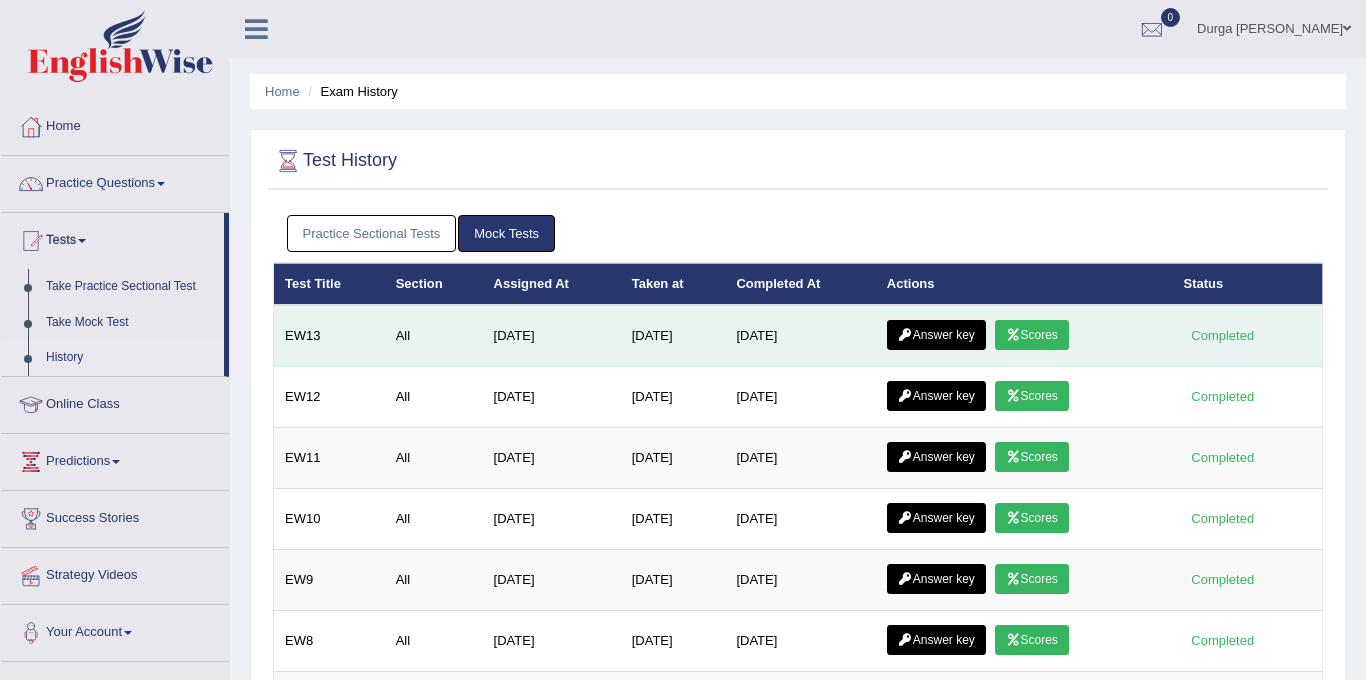 click on "Answer key" at bounding box center [936, 335] 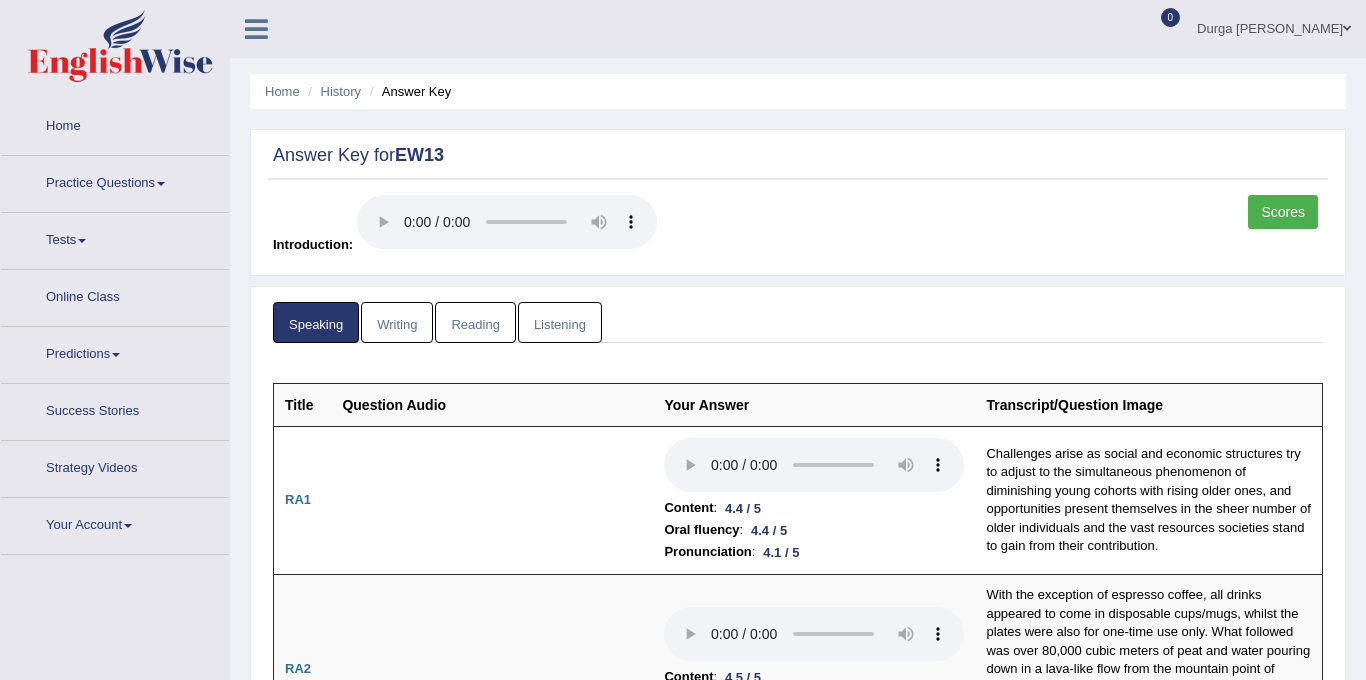 scroll, scrollTop: 5, scrollLeft: 0, axis: vertical 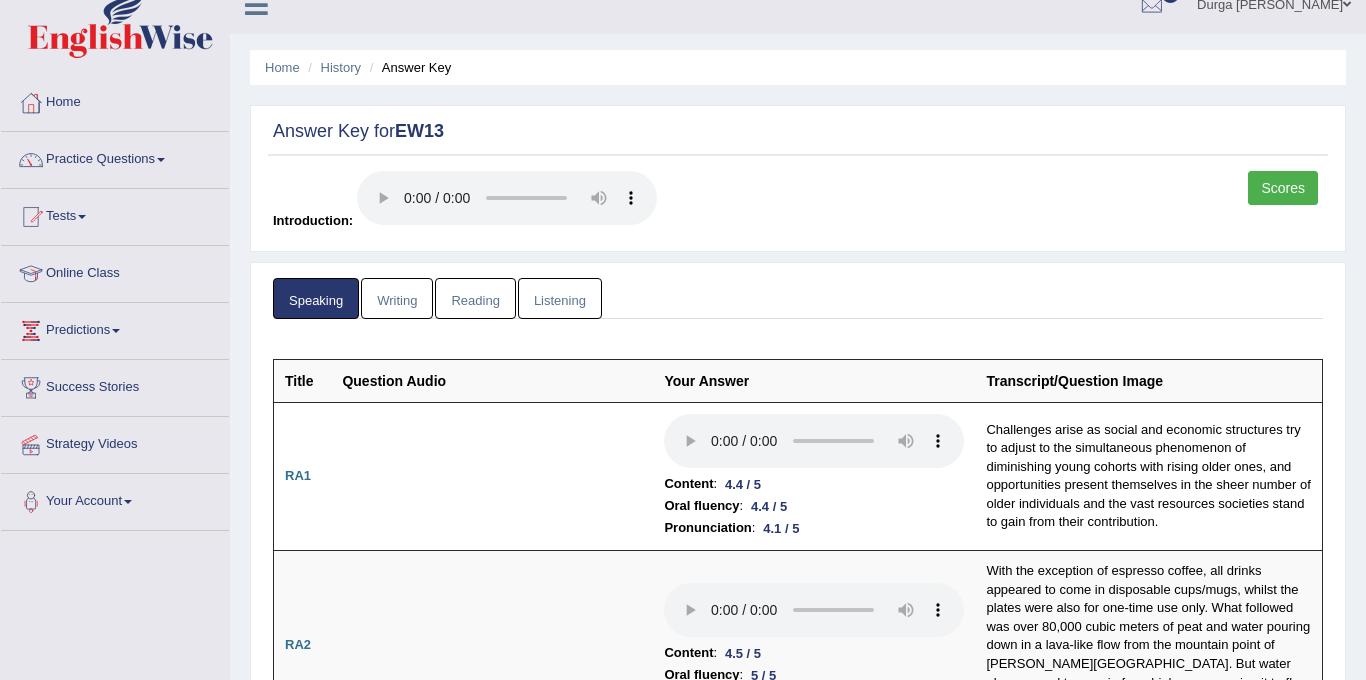click on "Reading" at bounding box center (475, 298) 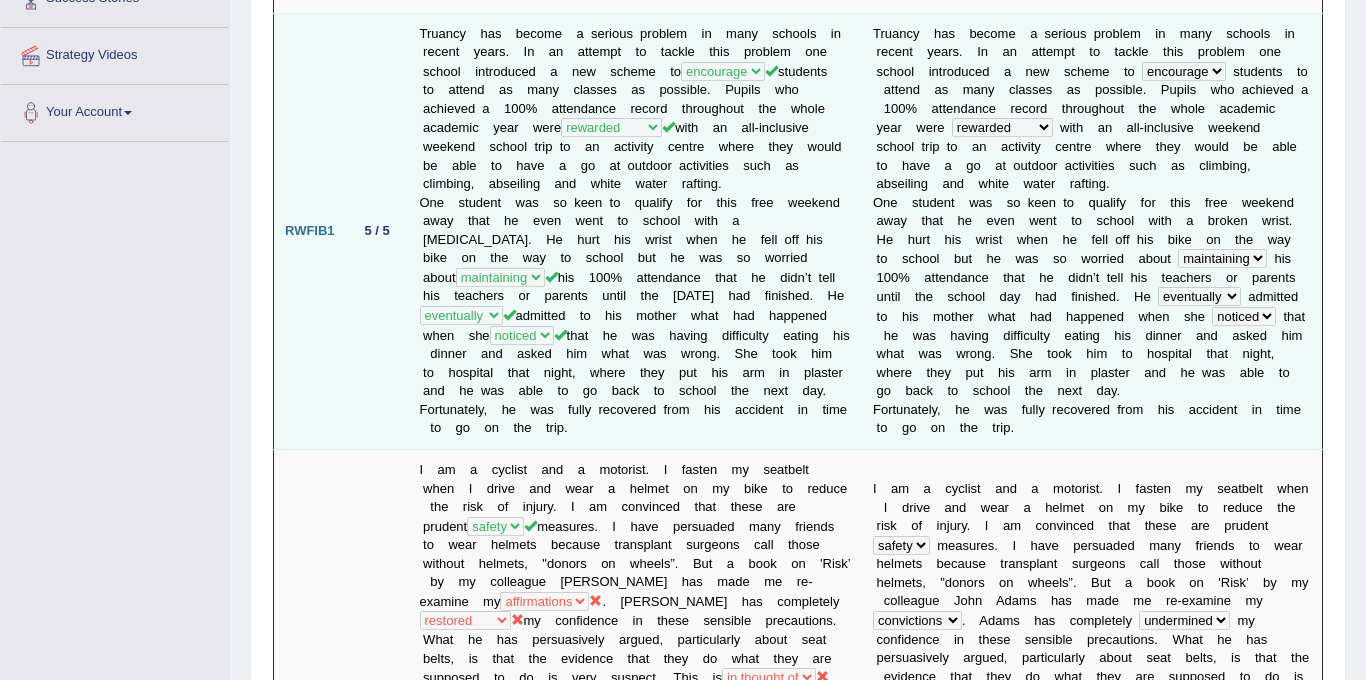 scroll, scrollTop: 0, scrollLeft: 0, axis: both 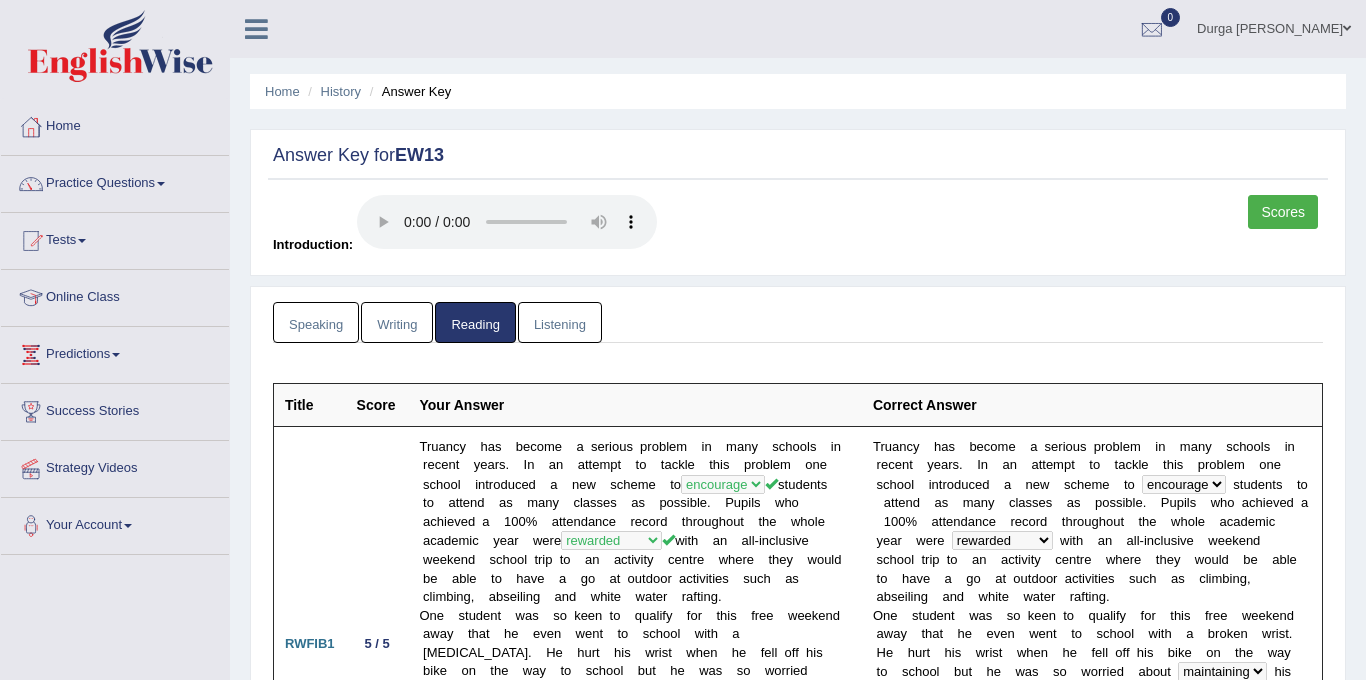 click on "Home
History
Answer Key" at bounding box center [798, 91] 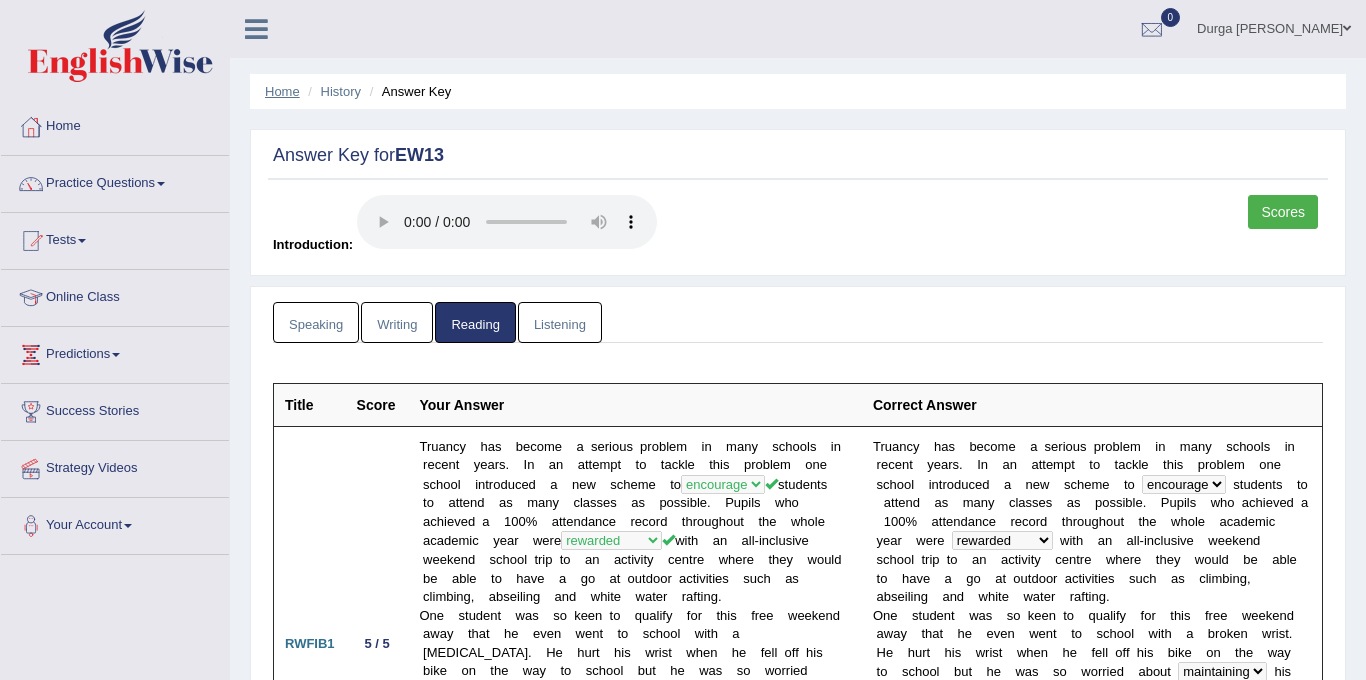 click on "Home" at bounding box center (282, 91) 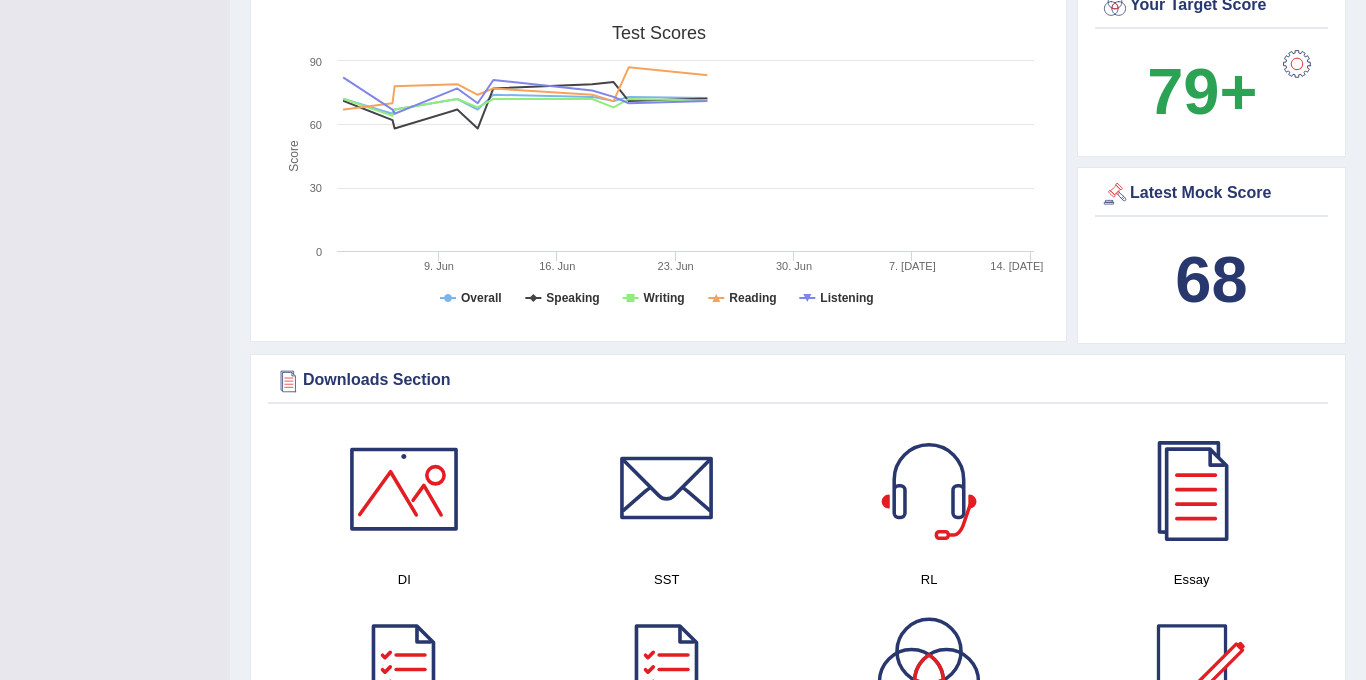 scroll, scrollTop: 653, scrollLeft: 0, axis: vertical 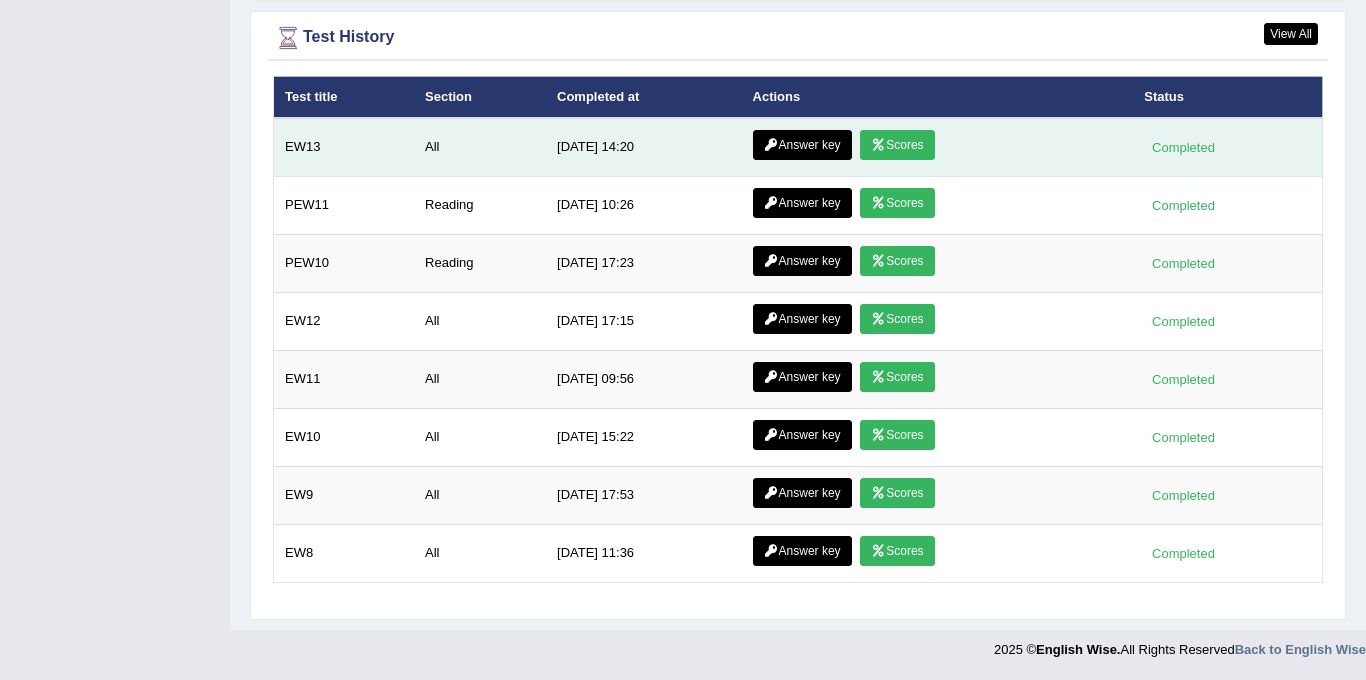 click on "Scores" at bounding box center [897, 145] 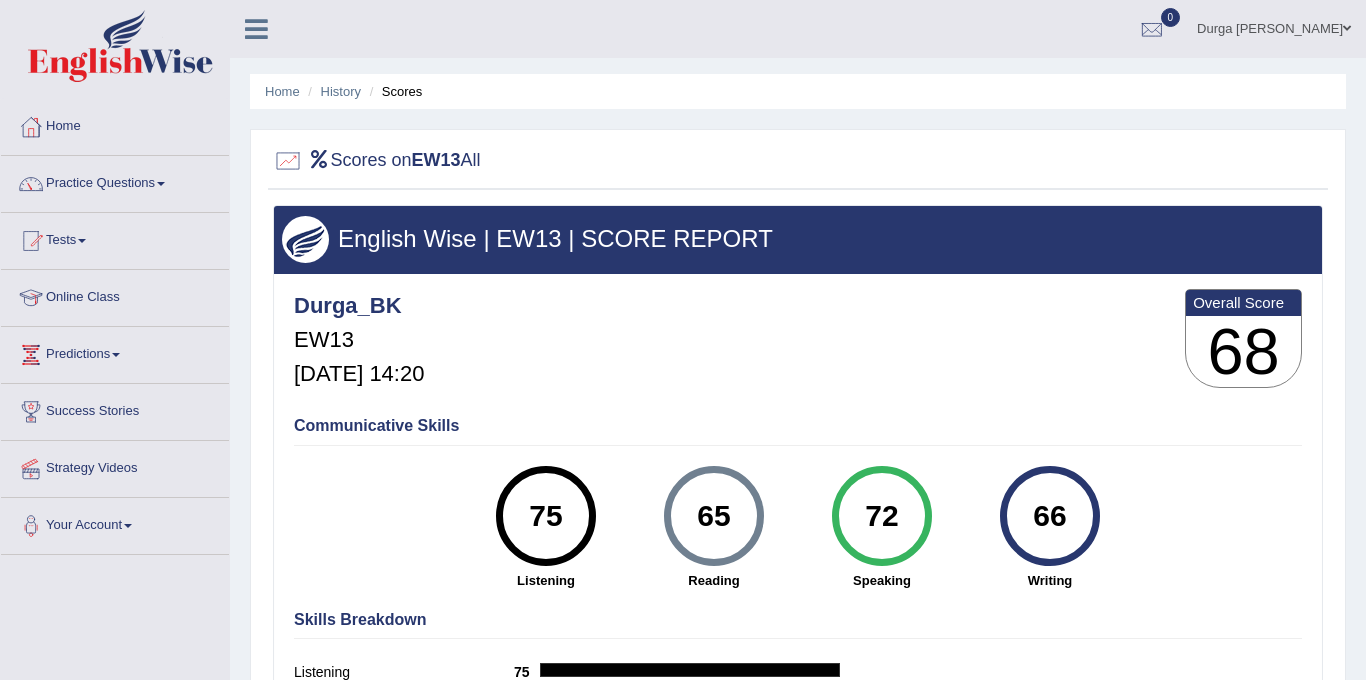 scroll, scrollTop: 0, scrollLeft: 0, axis: both 